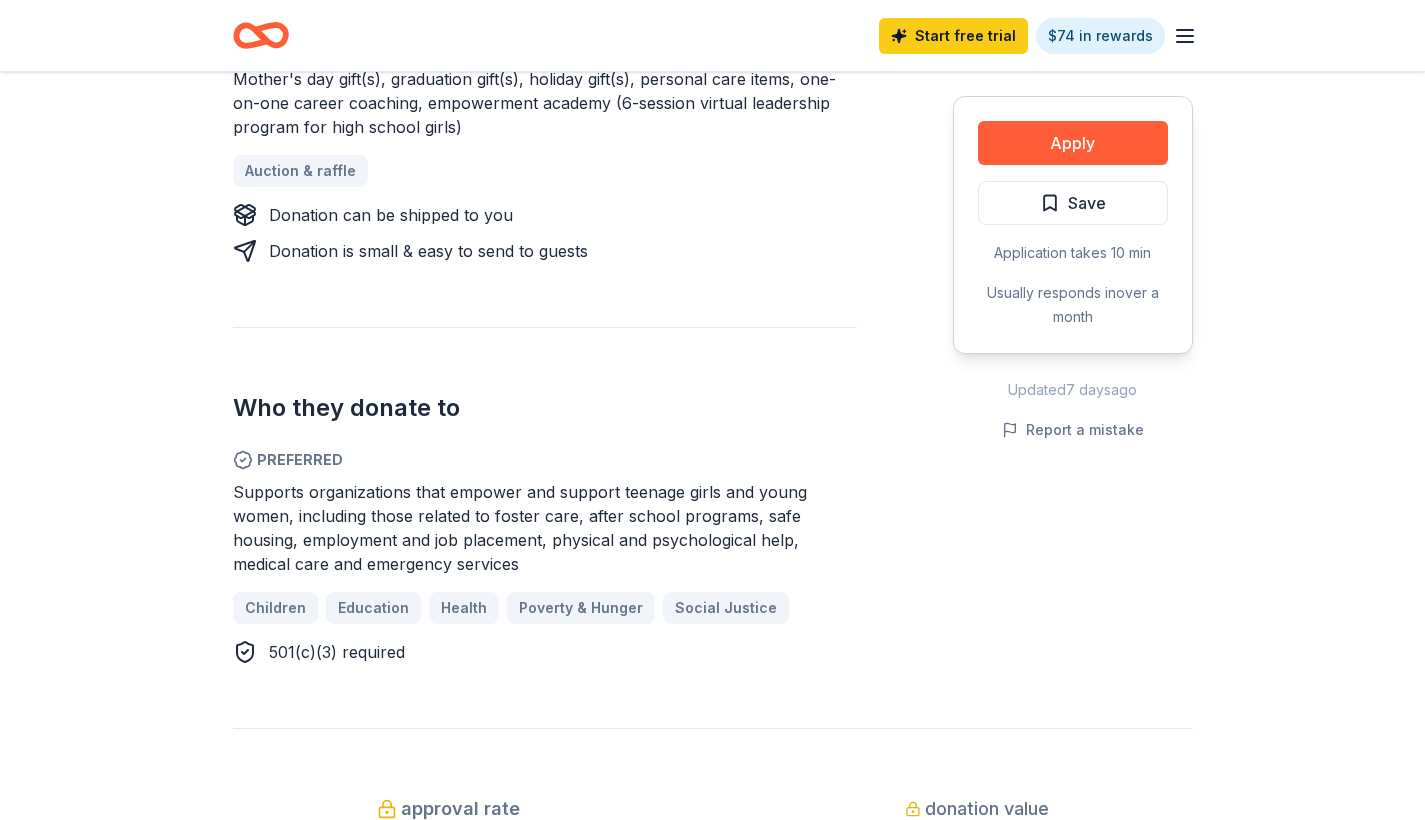 scroll, scrollTop: 917, scrollLeft: 0, axis: vertical 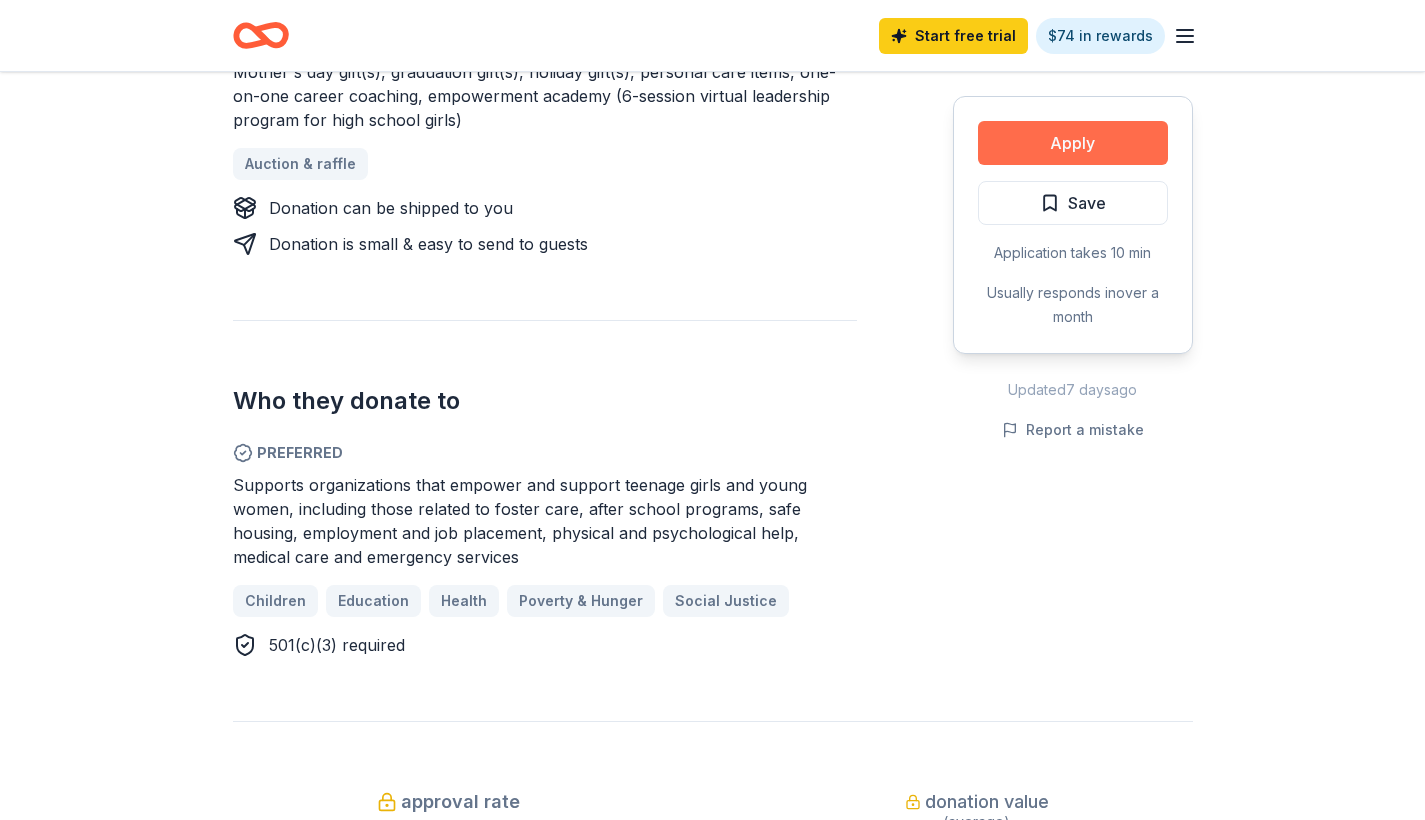 click on "Apply" at bounding box center [1073, 143] 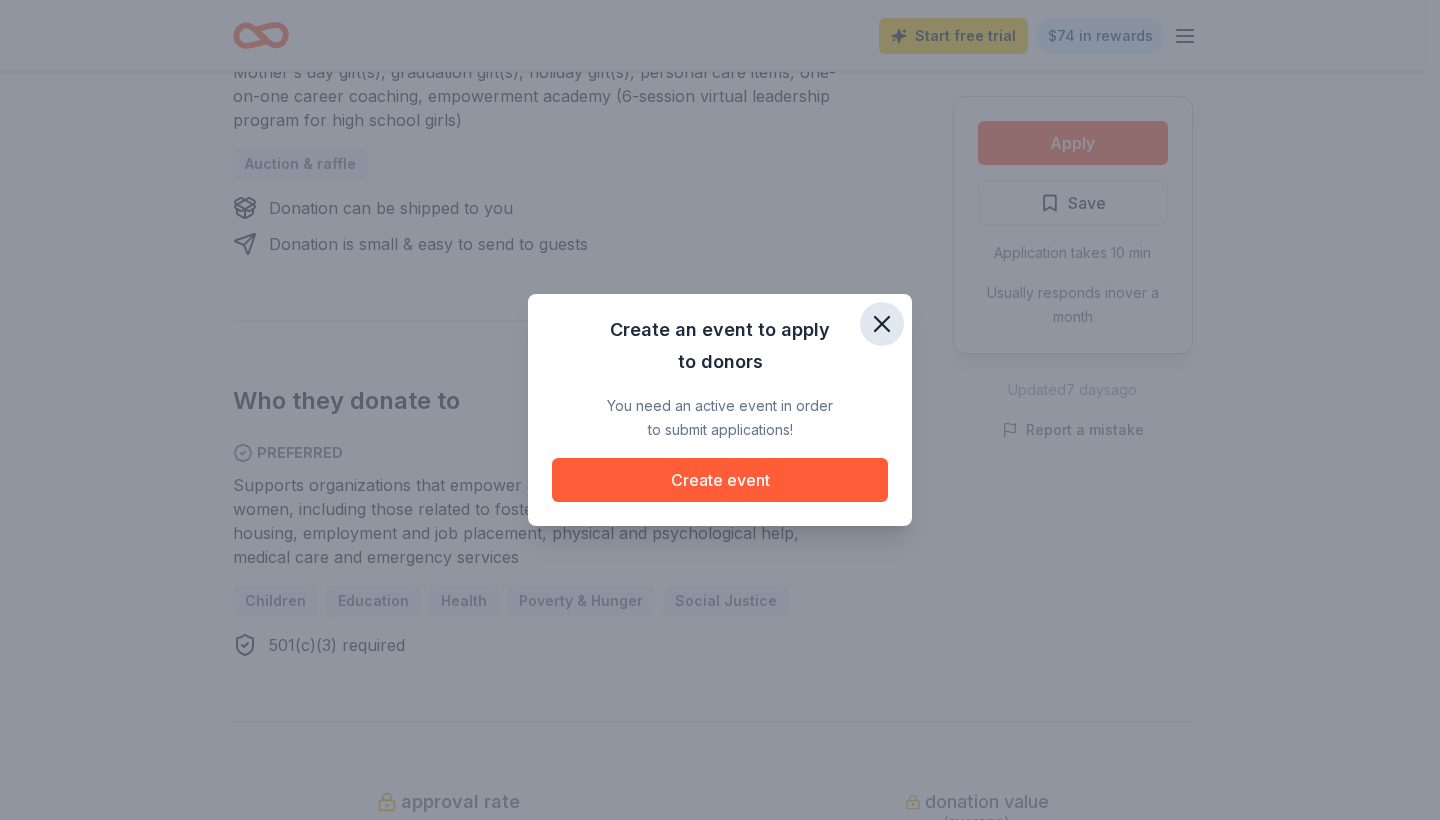 click 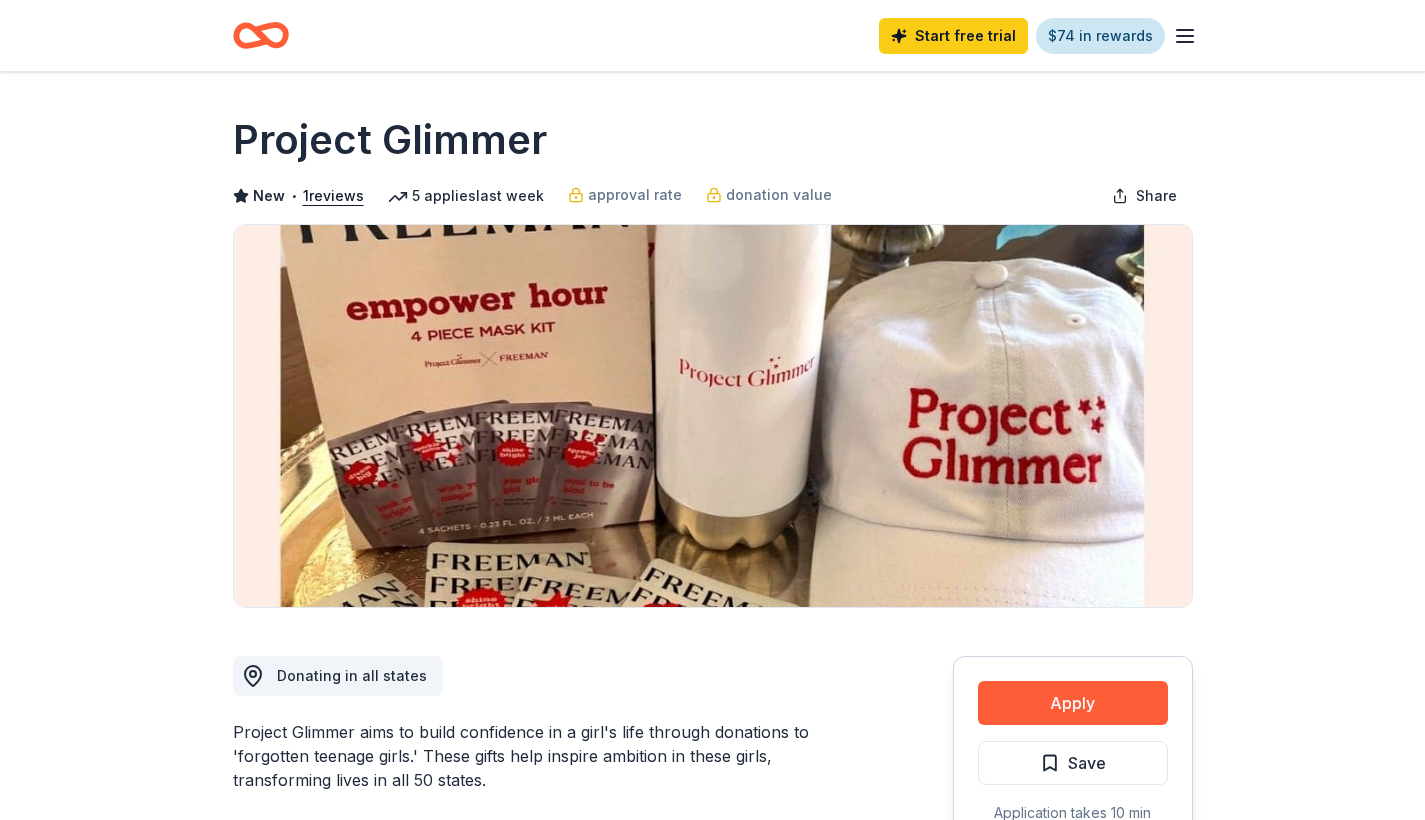 scroll, scrollTop: 0, scrollLeft: 0, axis: both 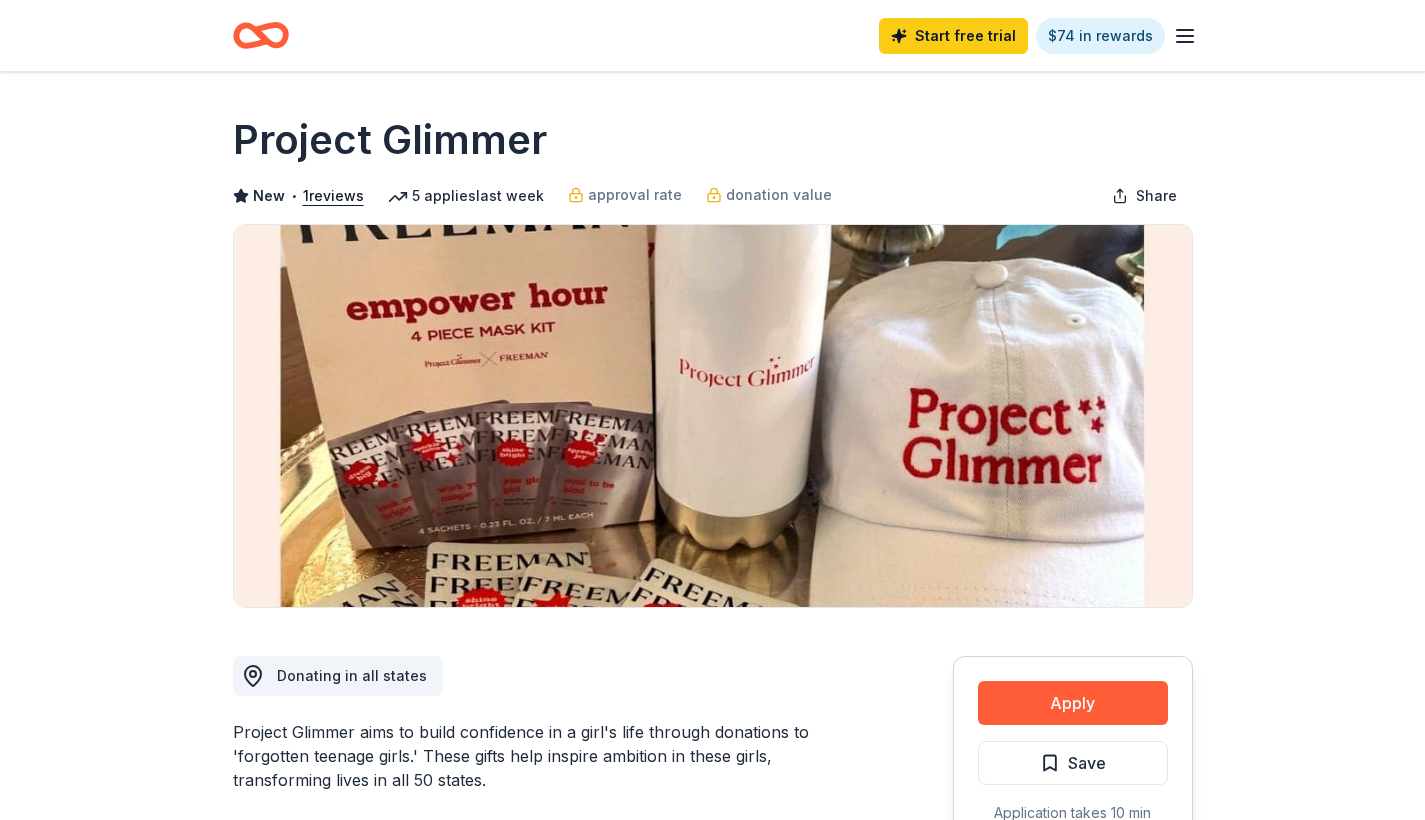 click 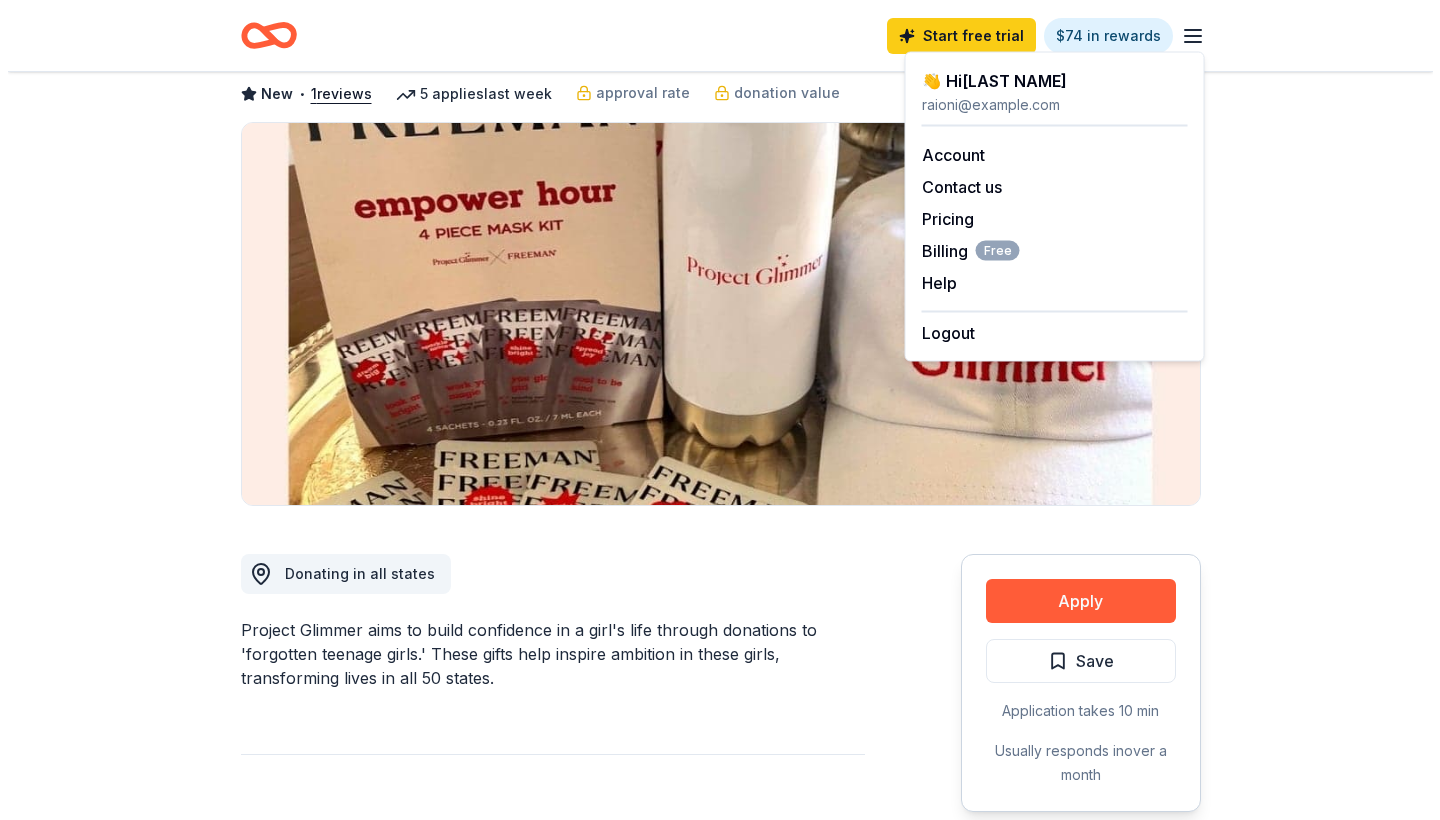 scroll, scrollTop: 52, scrollLeft: 0, axis: vertical 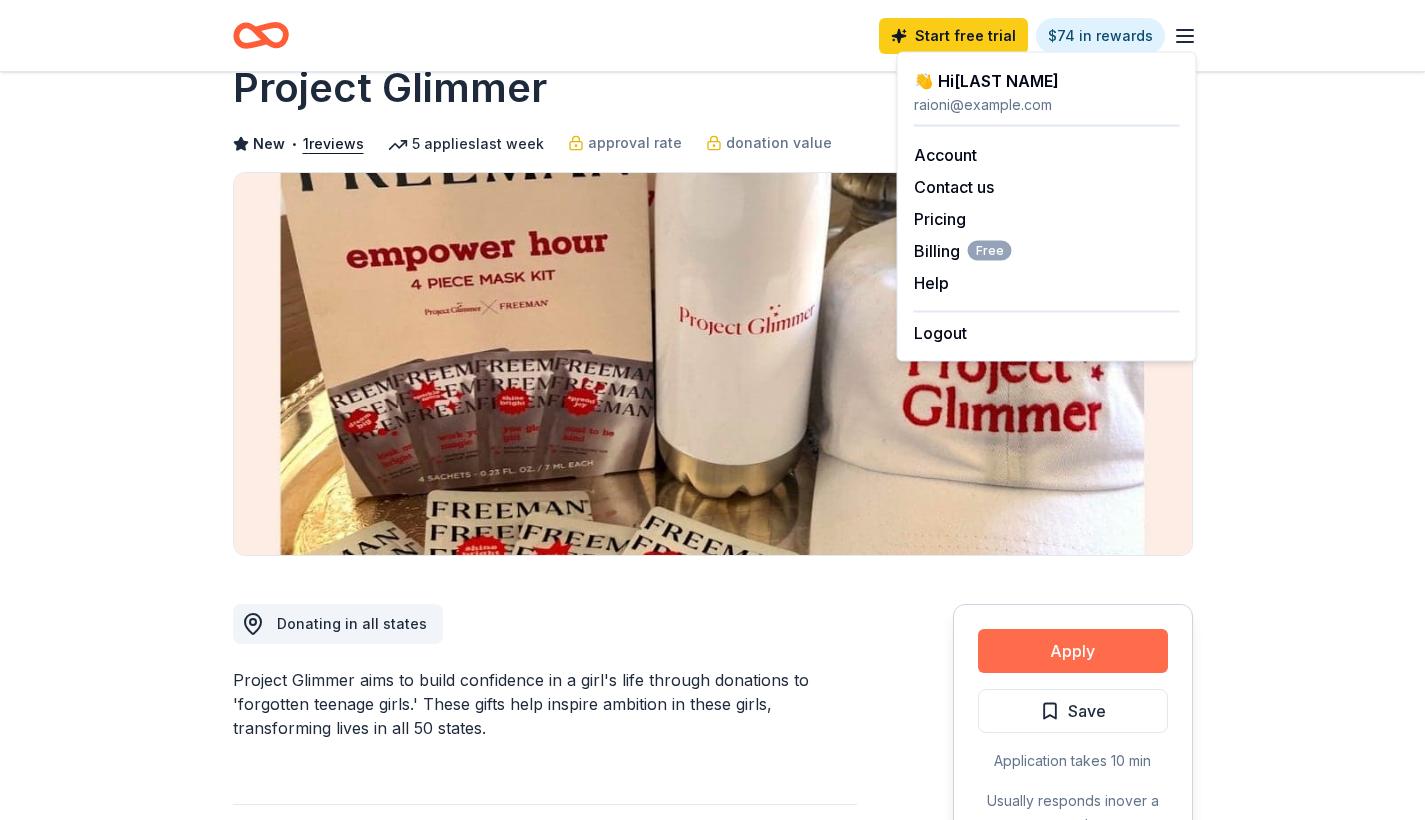 click on "Apply" at bounding box center (1073, 651) 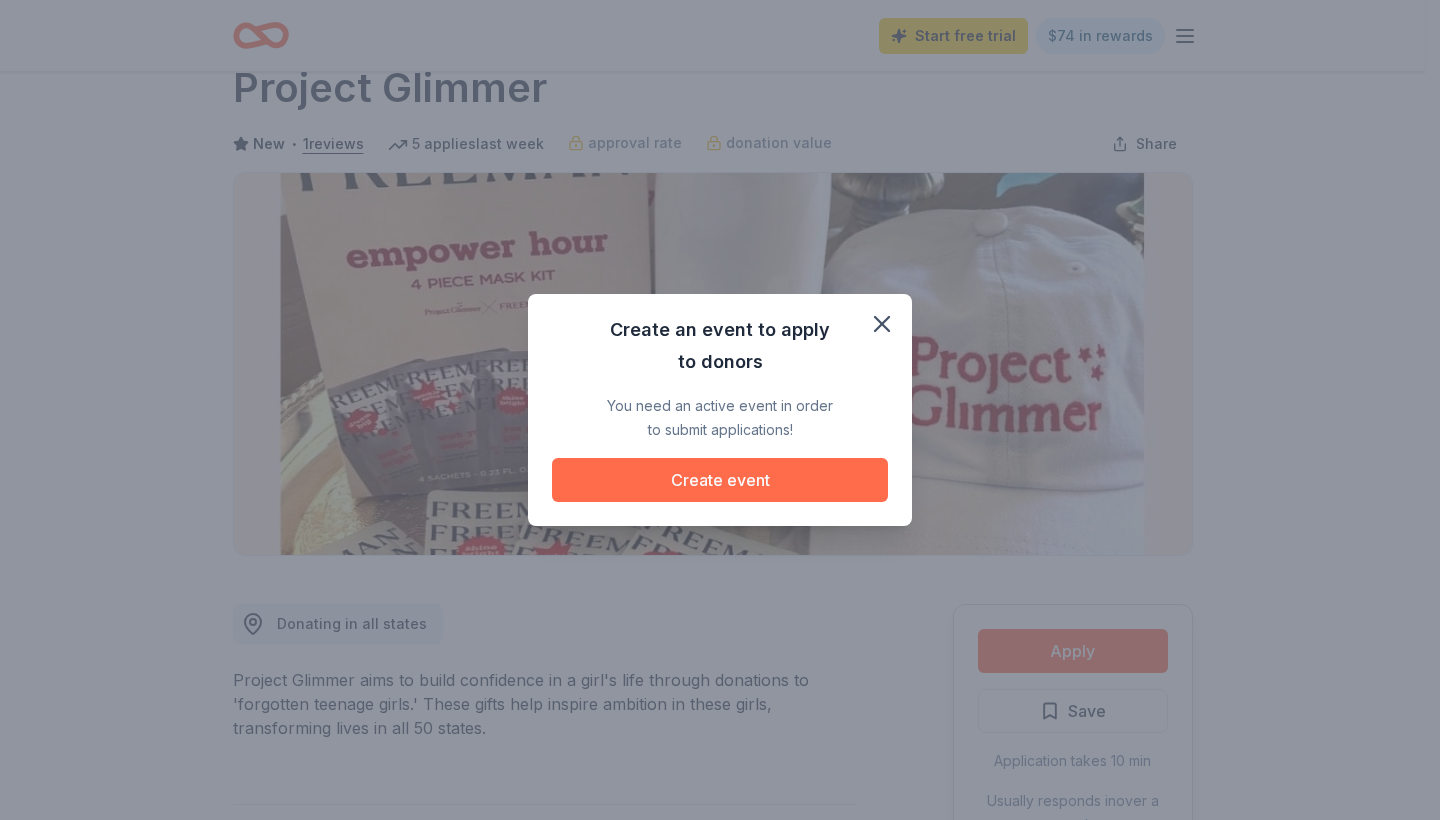 click on "Create event" at bounding box center (720, 480) 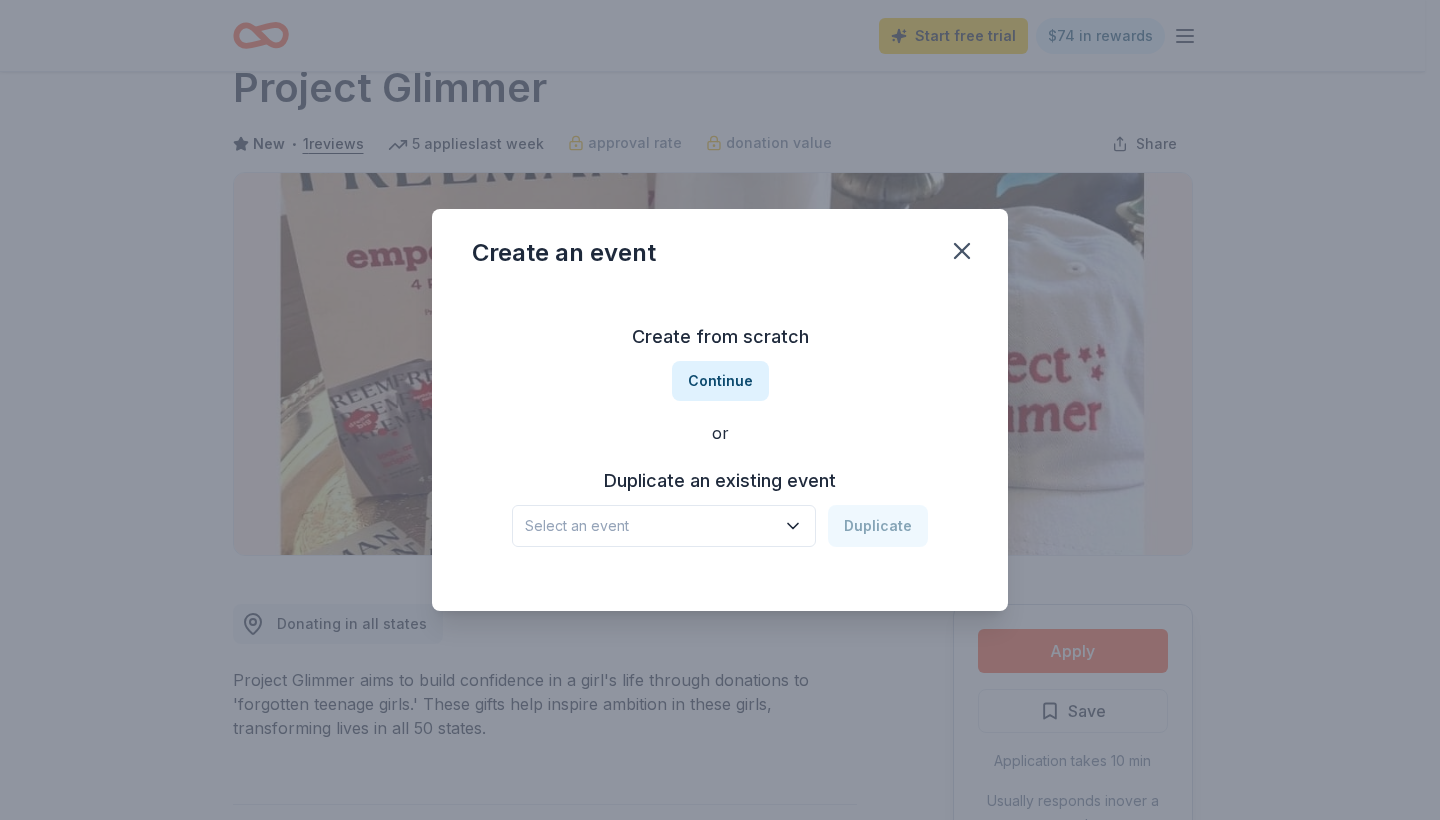 click 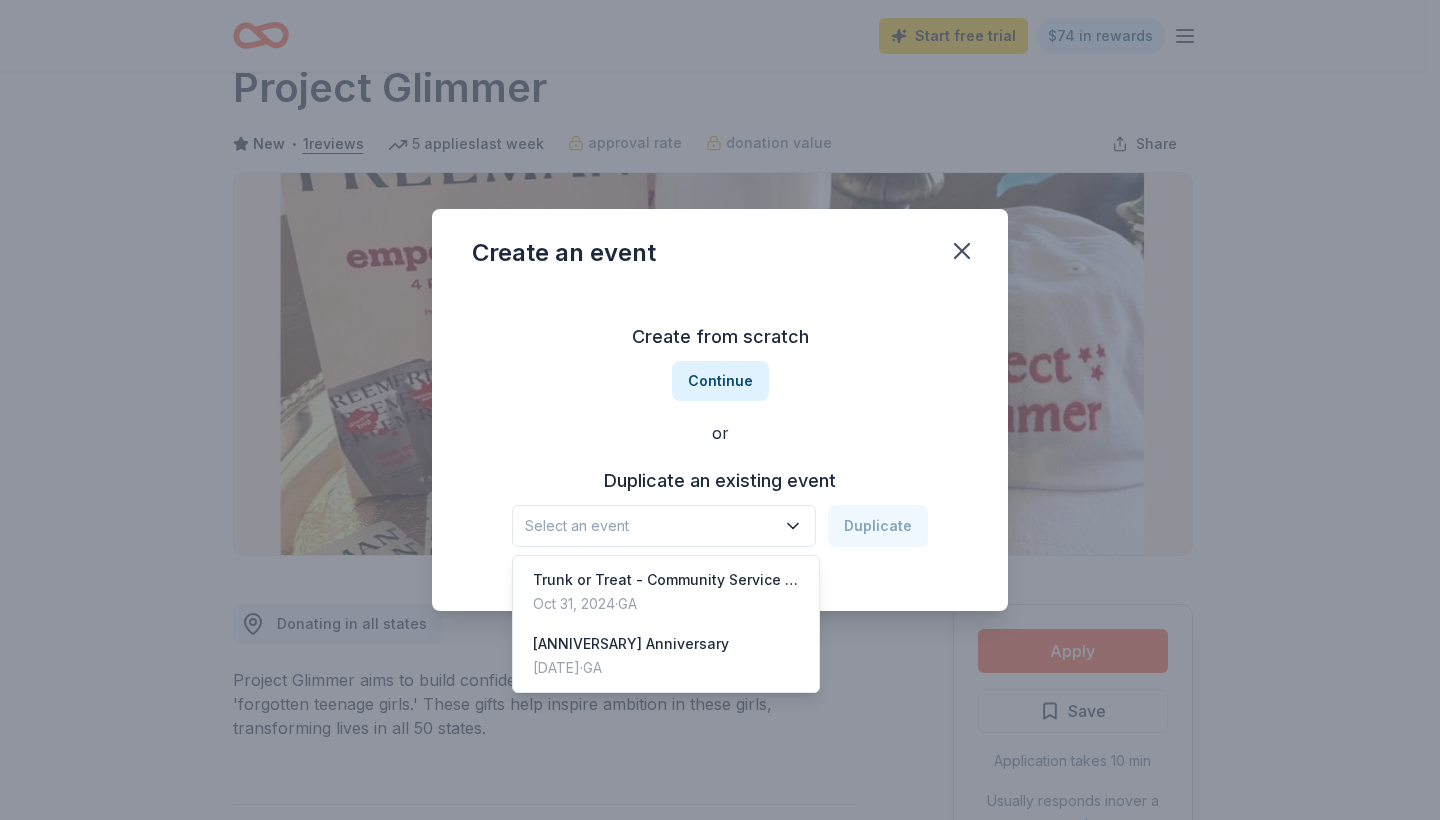 click on "Create from scratch Continue or Duplicate an existing event Select an event Duplicate" at bounding box center [720, 434] 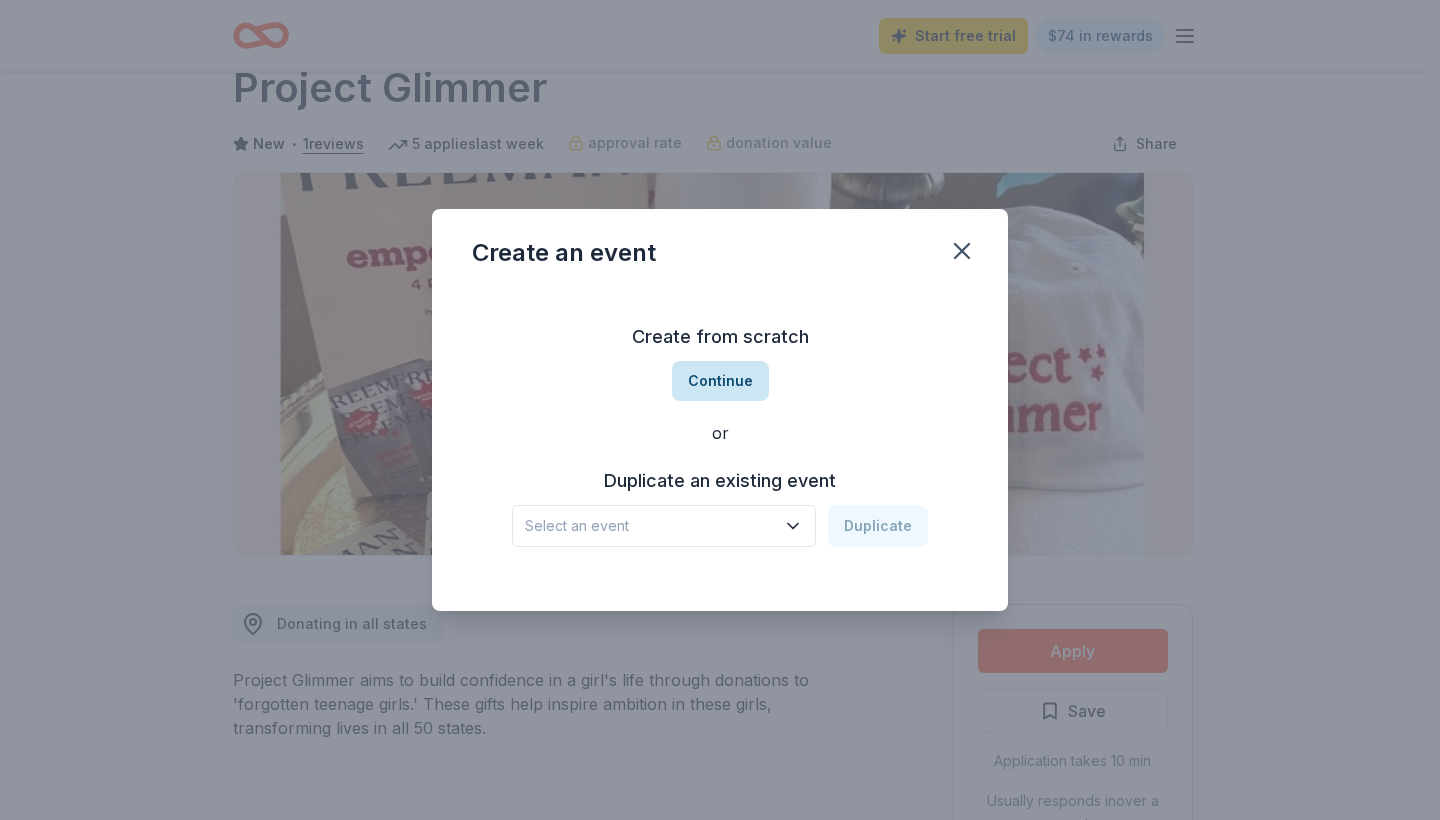 click on "Continue" at bounding box center (720, 381) 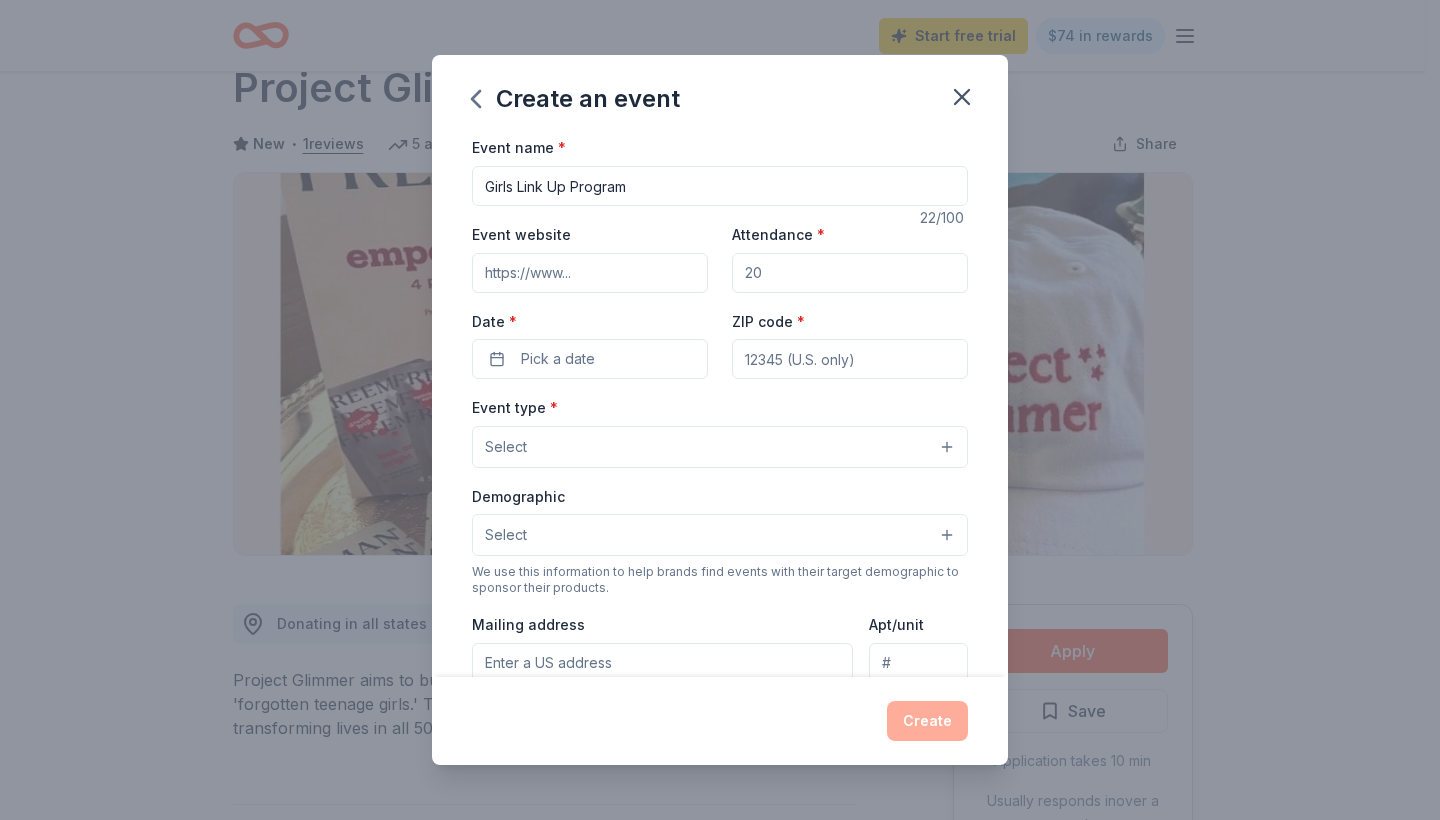 type on "Girls Link Up Program" 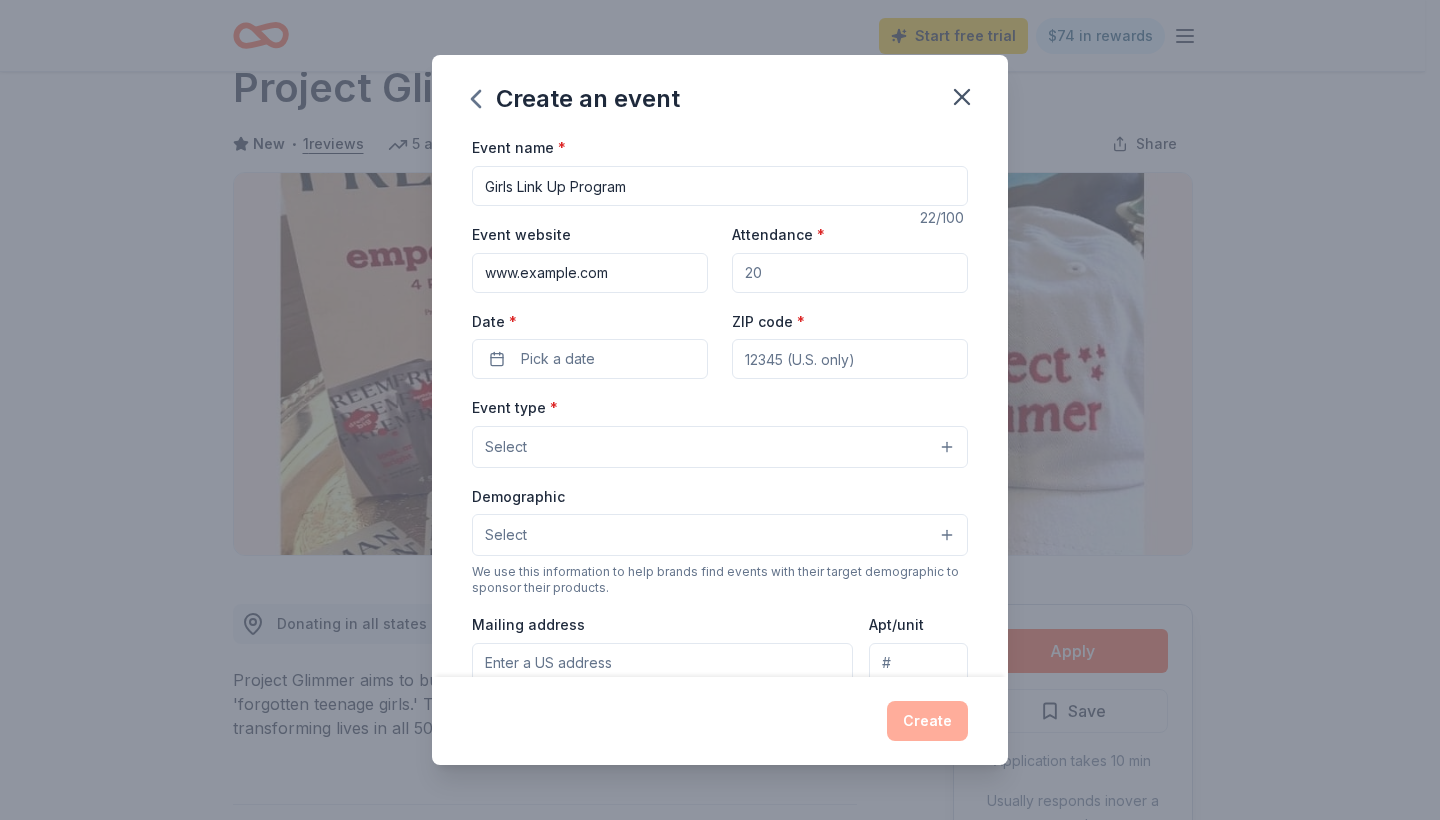 type on "www.example.com" 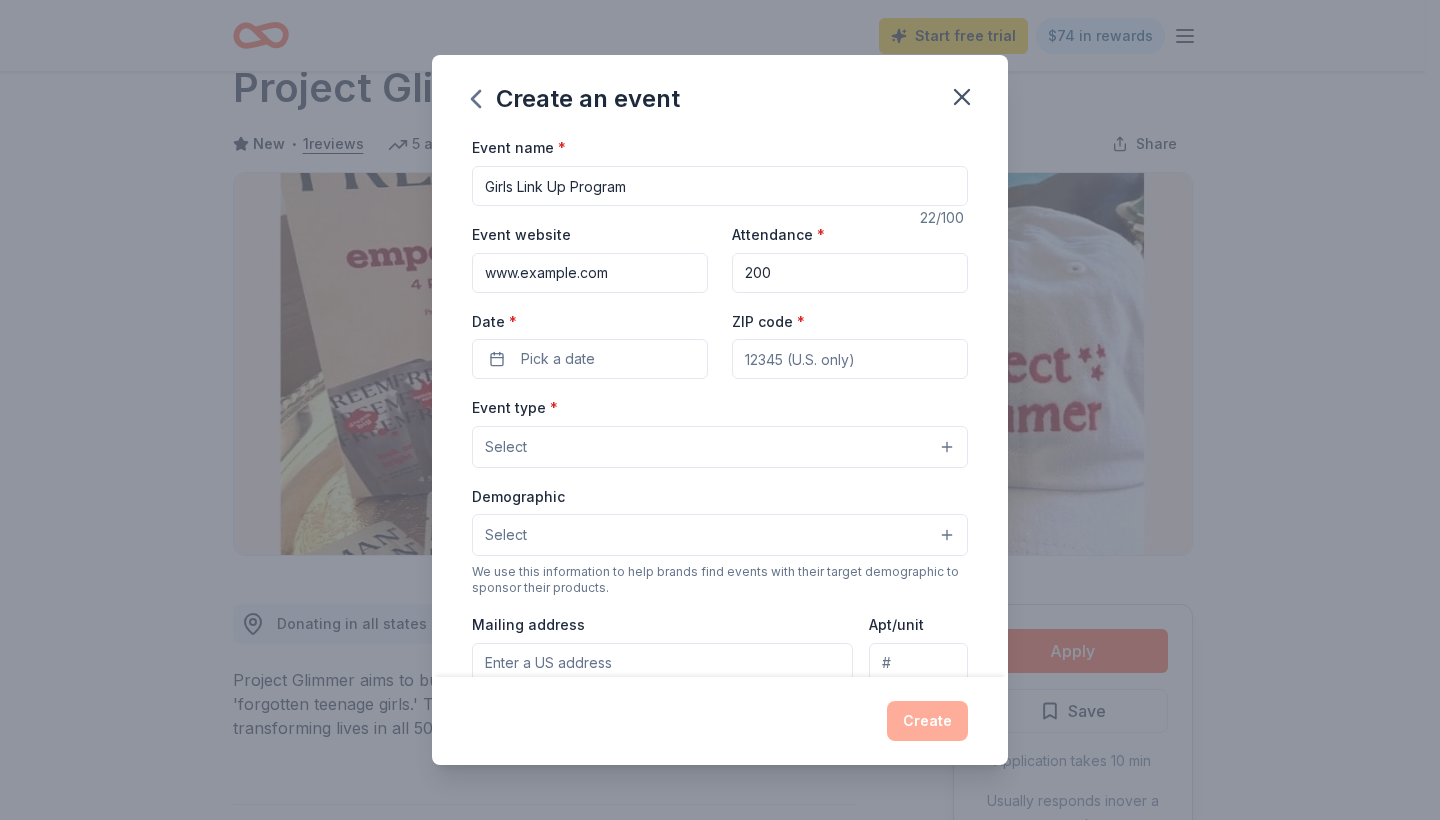 type on "200" 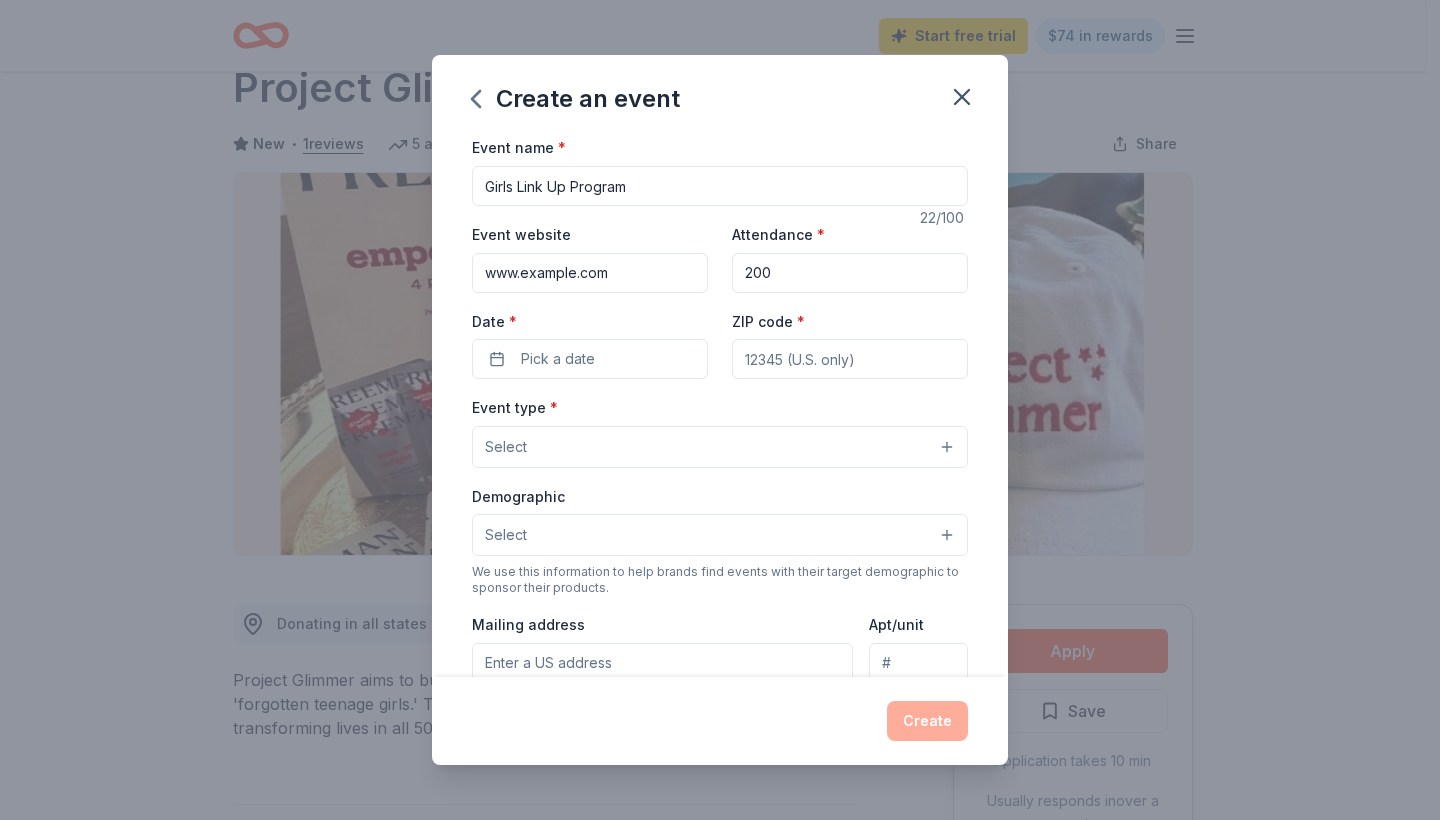click on "Select" at bounding box center [720, 447] 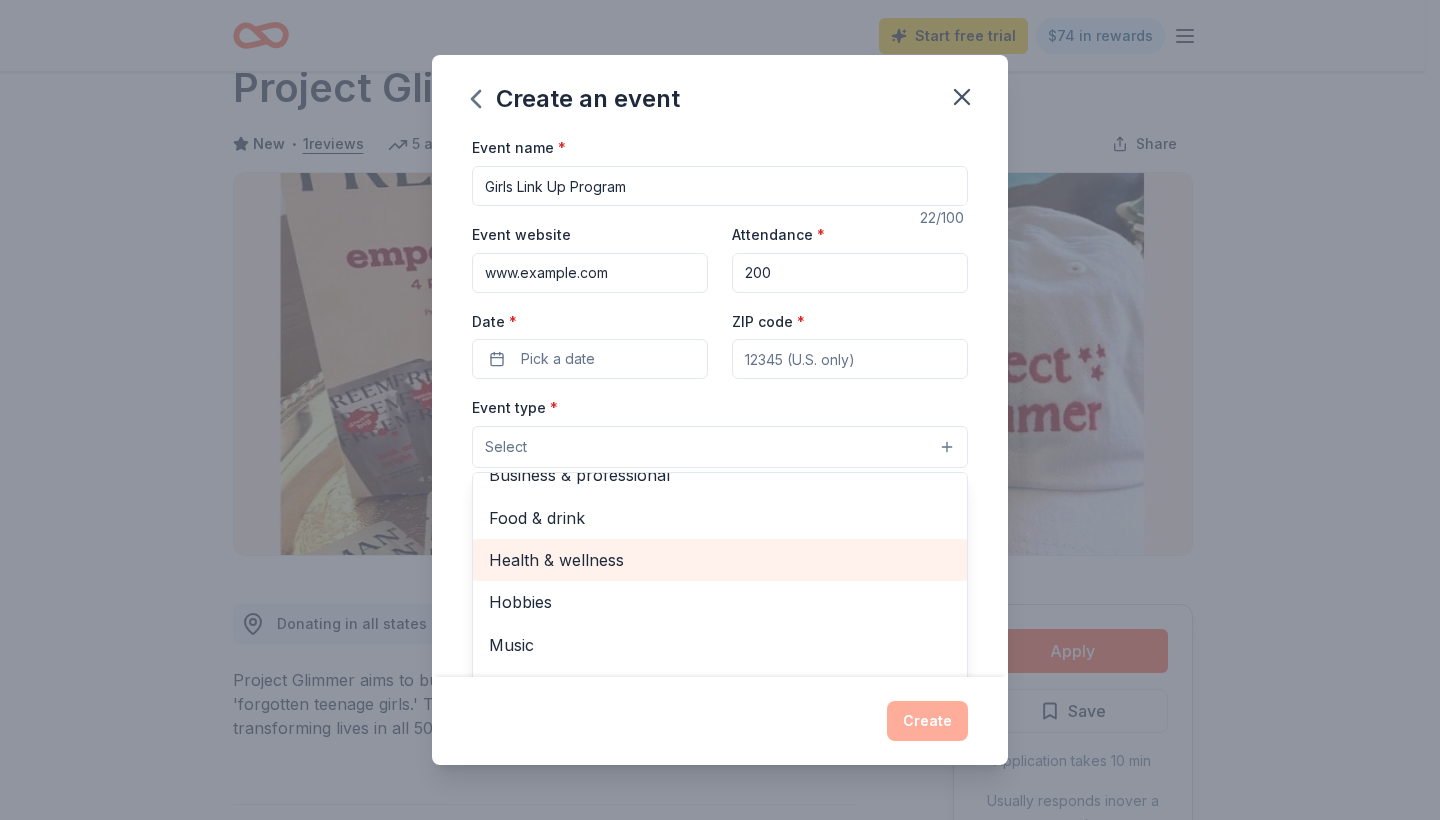 scroll, scrollTop: 64, scrollLeft: 0, axis: vertical 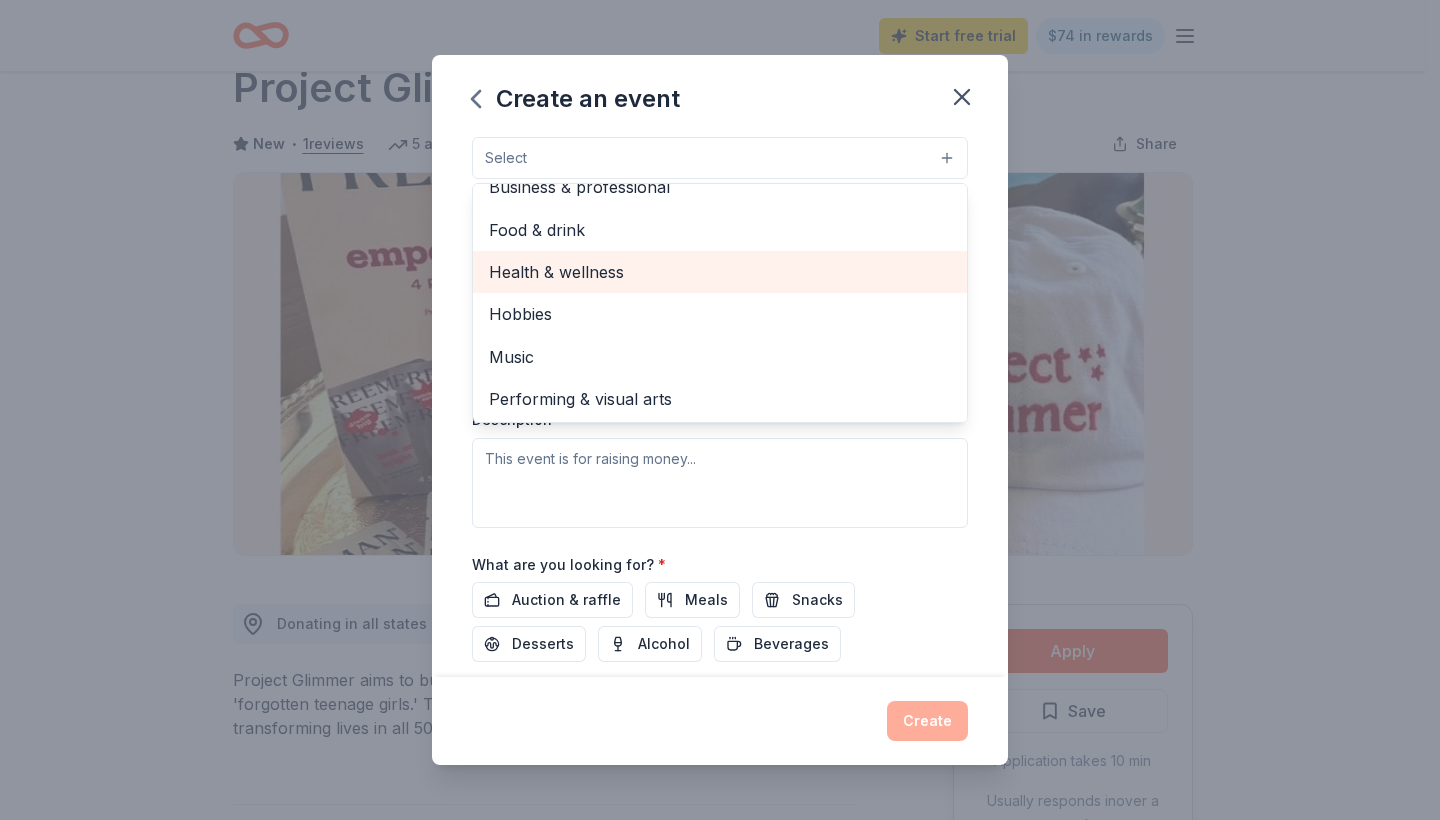 click on "Health & wellness" at bounding box center [720, 272] 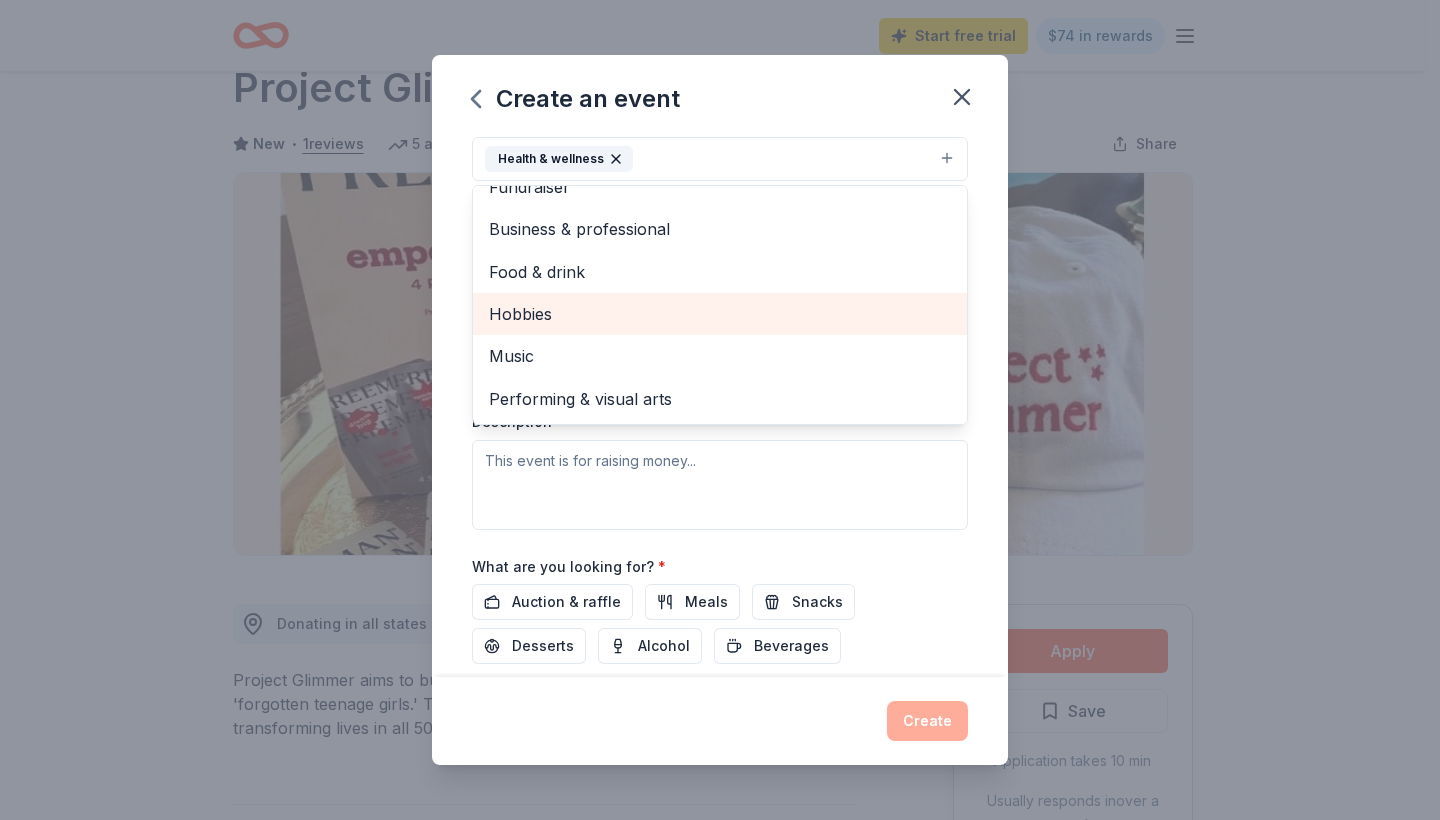 scroll, scrollTop: 22, scrollLeft: 0, axis: vertical 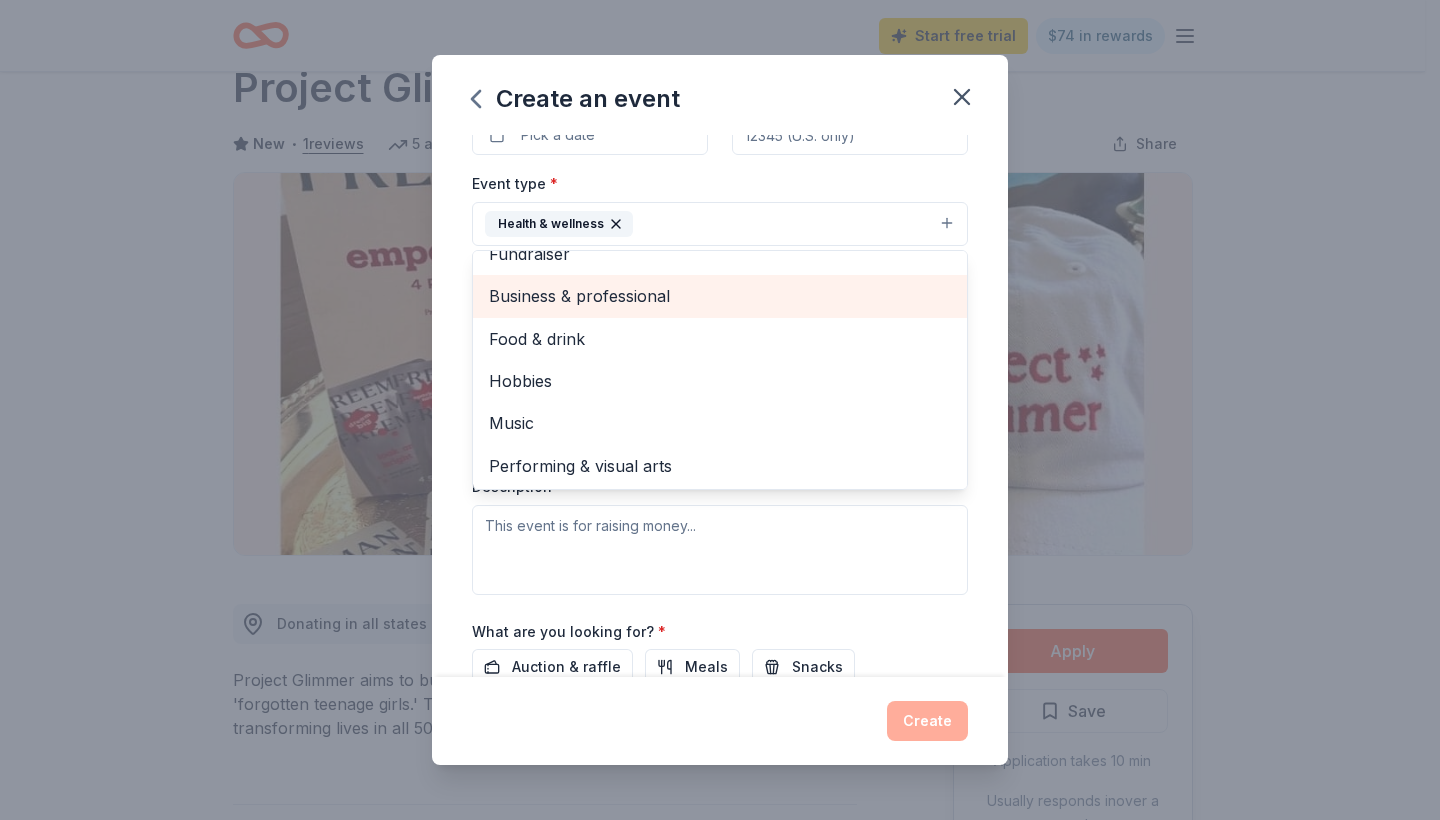 click on "Business & professional" at bounding box center [720, 296] 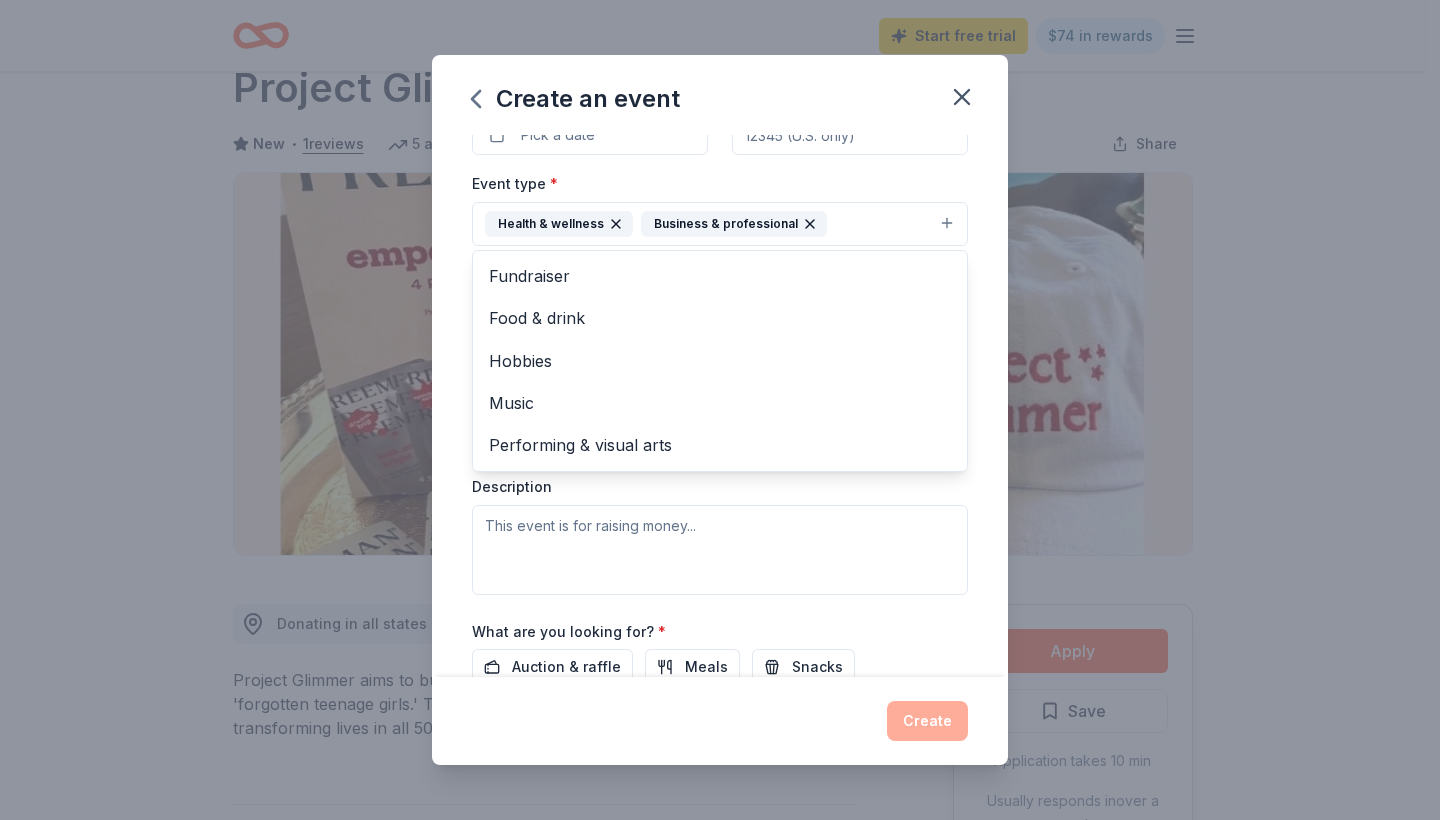 click on "Event type * Health & wellness Business & professional Fundraiser Food & drink Hobbies Music Performing & visual arts Demographic Select We use this information to help brands find events with their target demographic to sponsor their products. Mailing address Apt/unit Description" at bounding box center [720, 382] 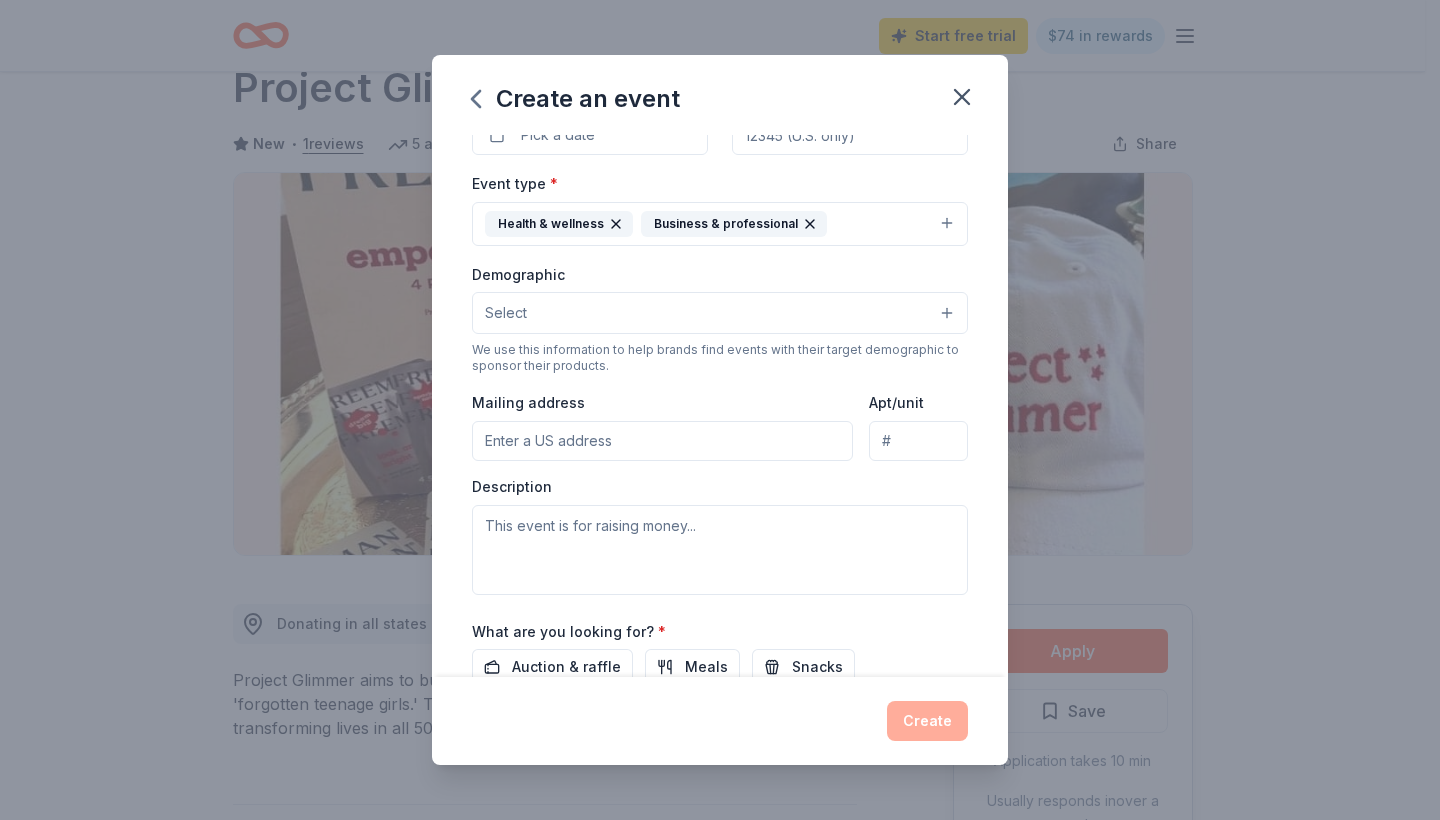 scroll, scrollTop: 0, scrollLeft: 0, axis: both 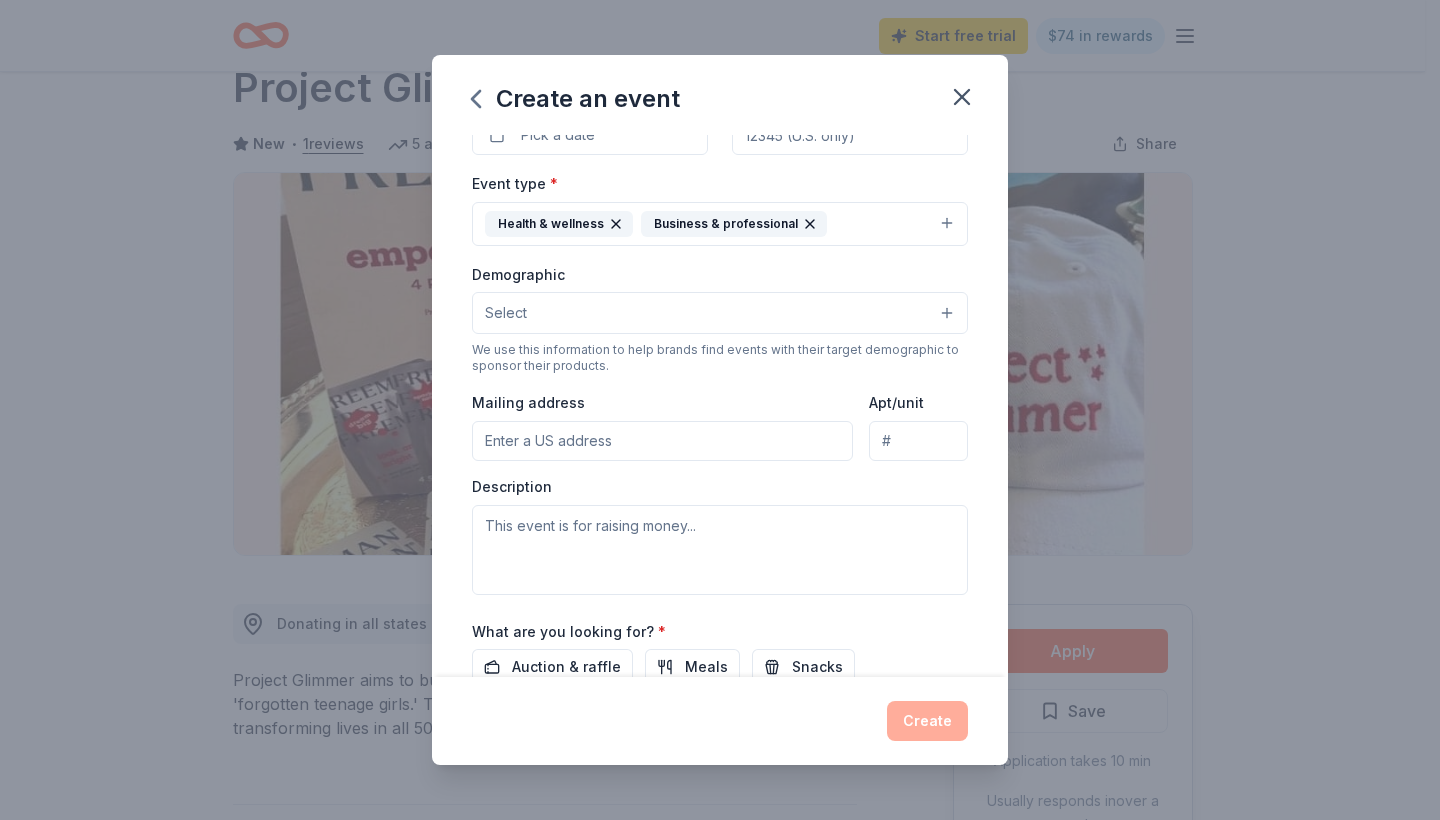 click on "Demographic Select We use this information to help brands find events with their target demographic to sponsor their products." at bounding box center [720, 318] 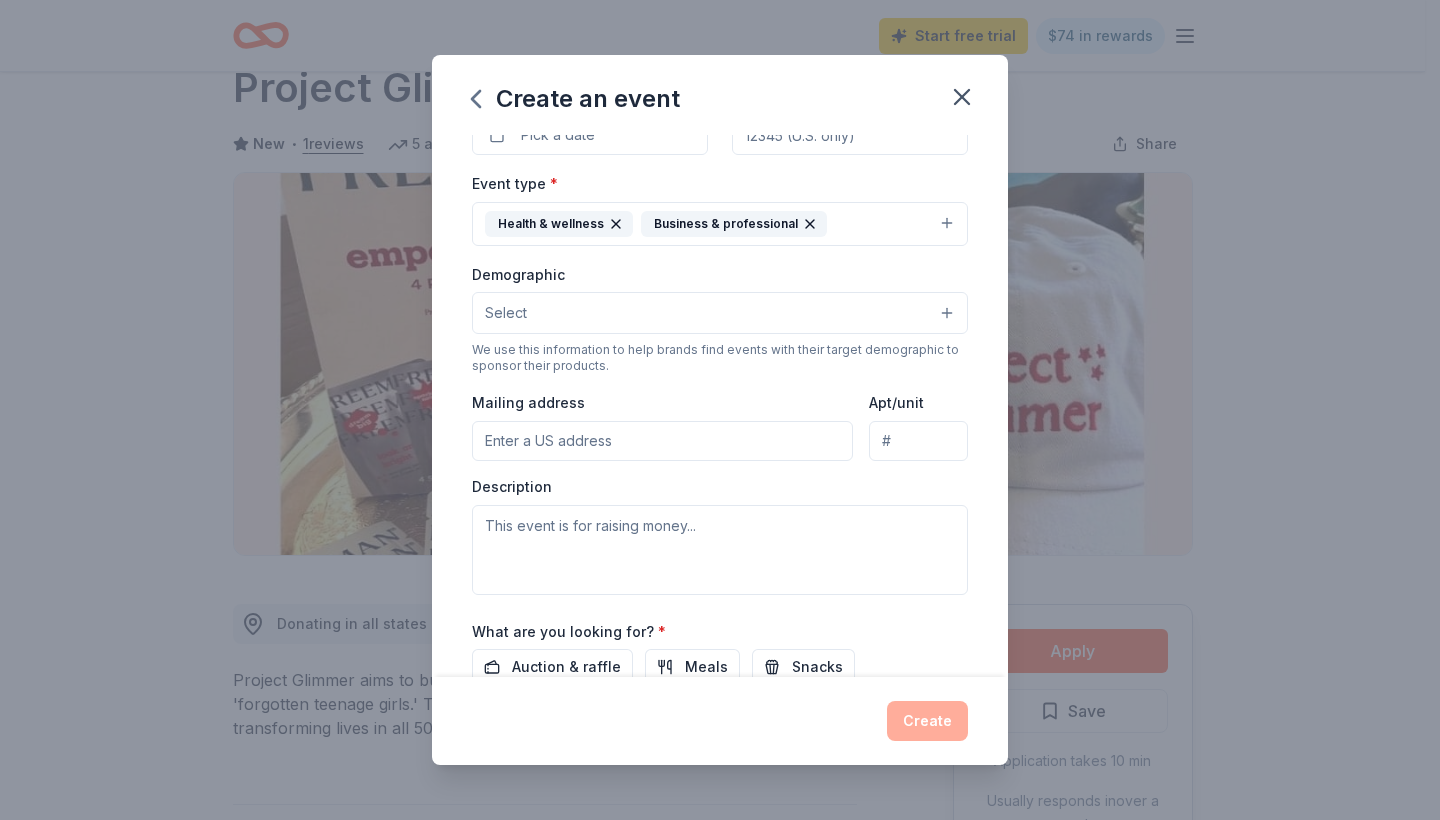 click on "Select" at bounding box center [720, 313] 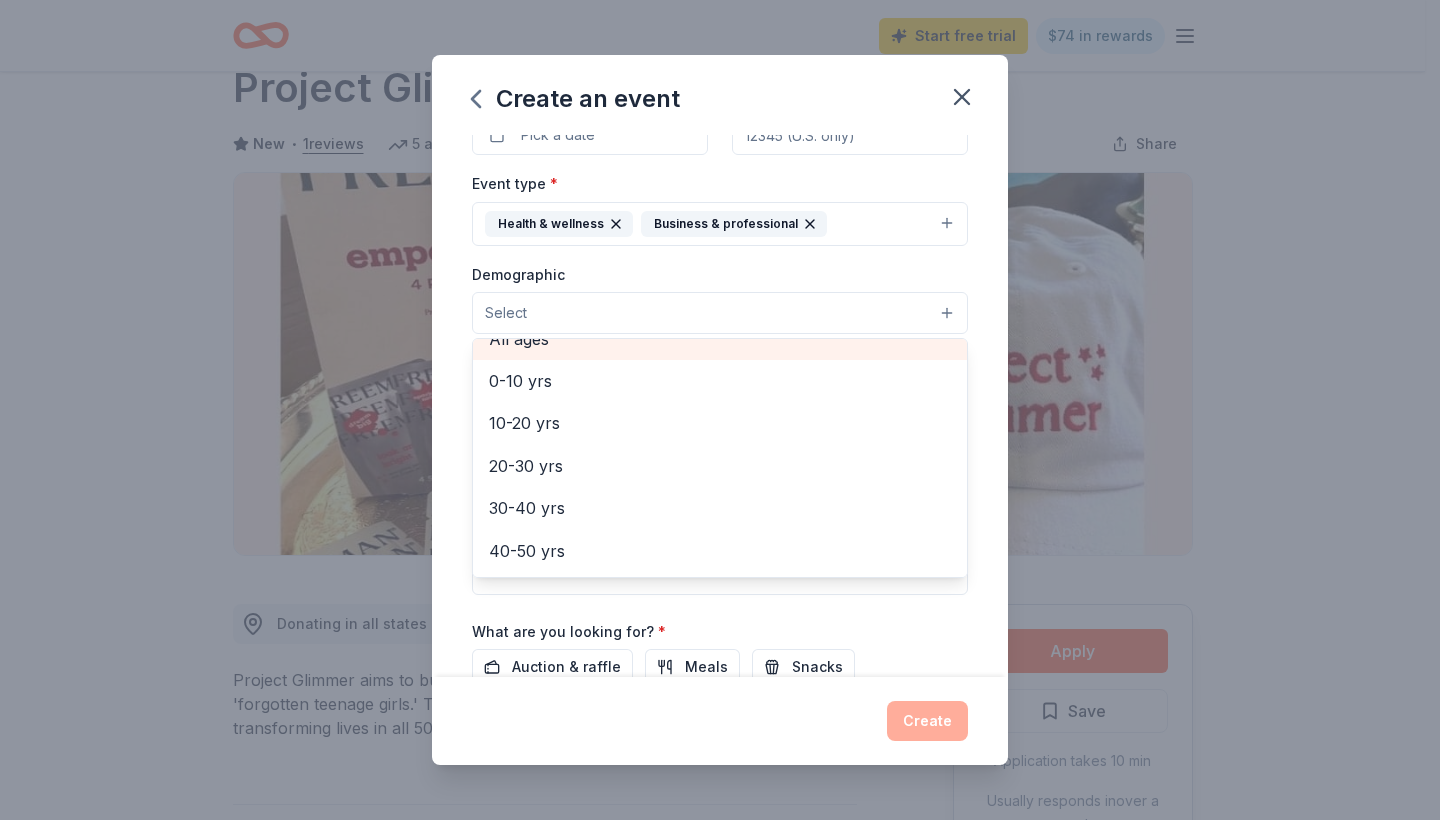 scroll, scrollTop: 154, scrollLeft: 0, axis: vertical 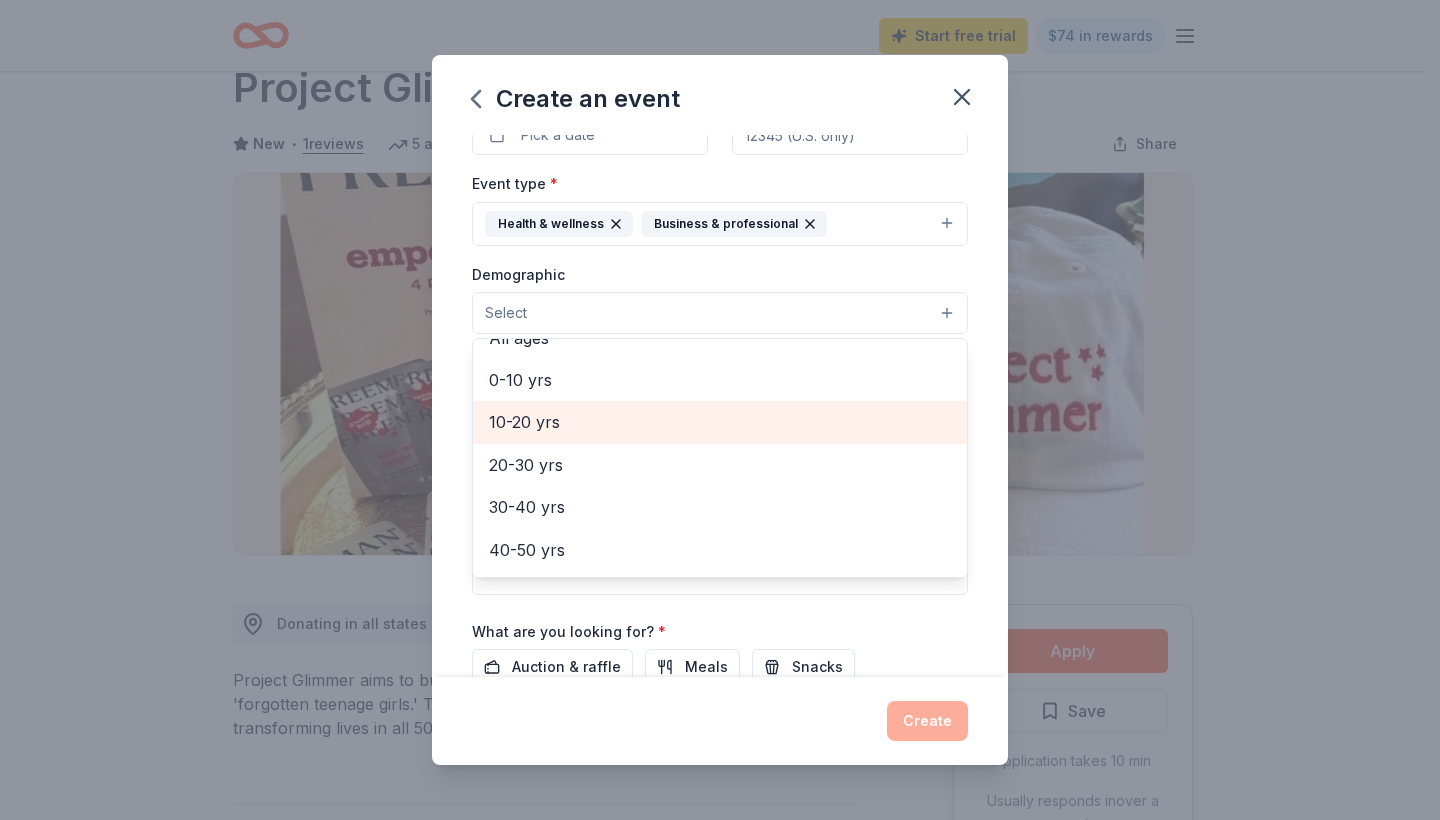 click on "10-20 yrs" at bounding box center [720, 422] 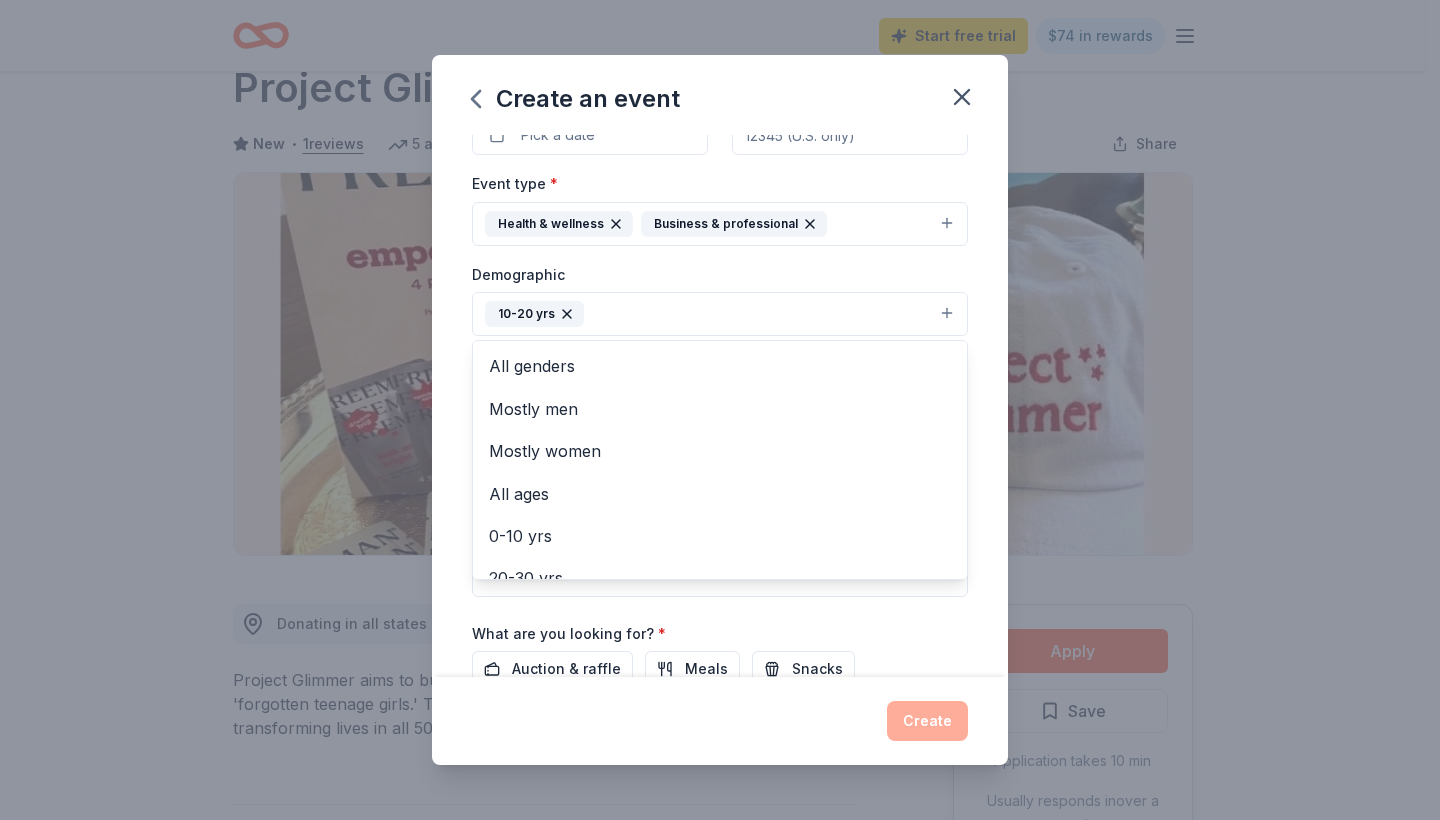 scroll, scrollTop: 0, scrollLeft: 0, axis: both 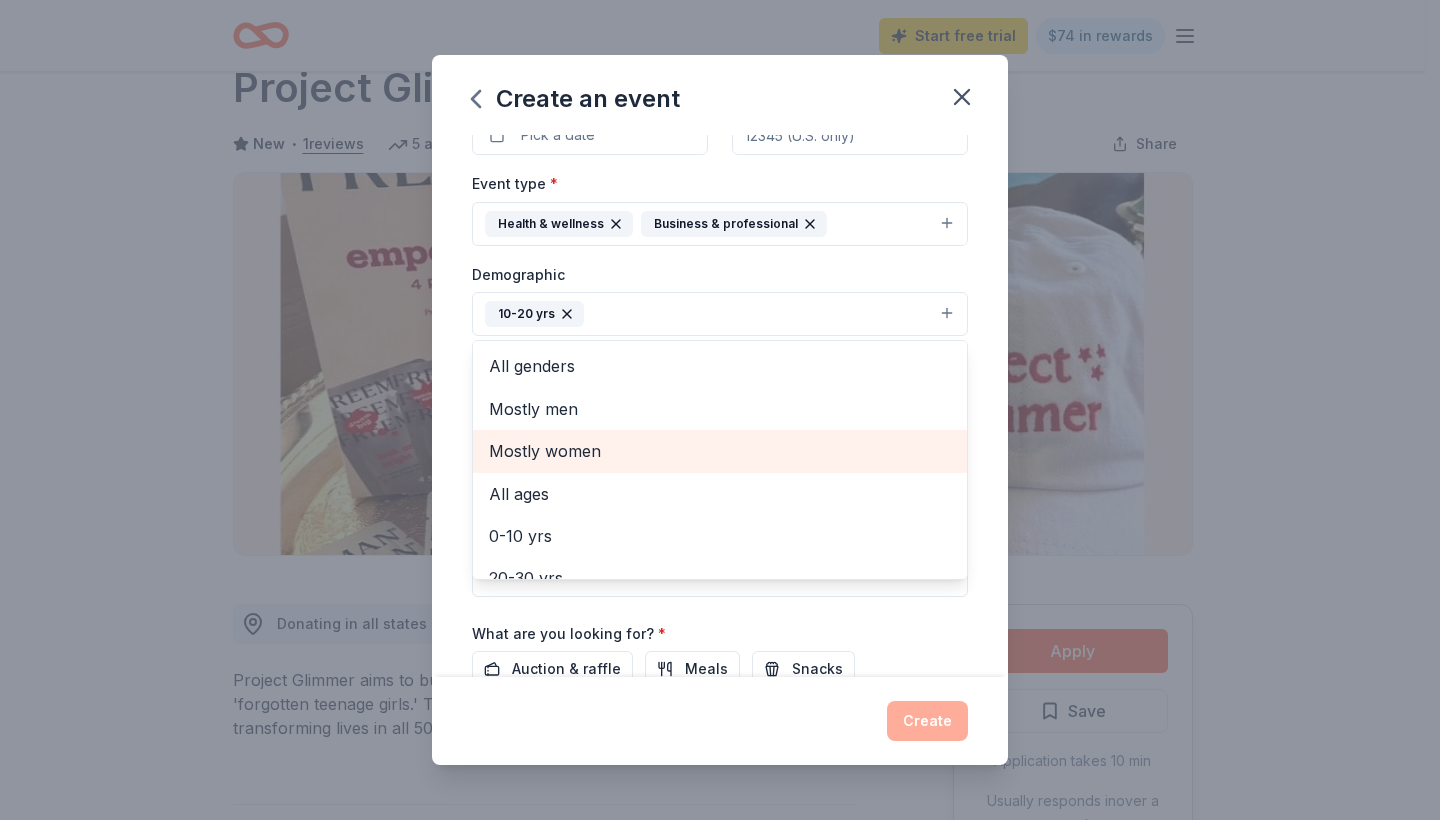click on "Mostly women" at bounding box center (720, 451) 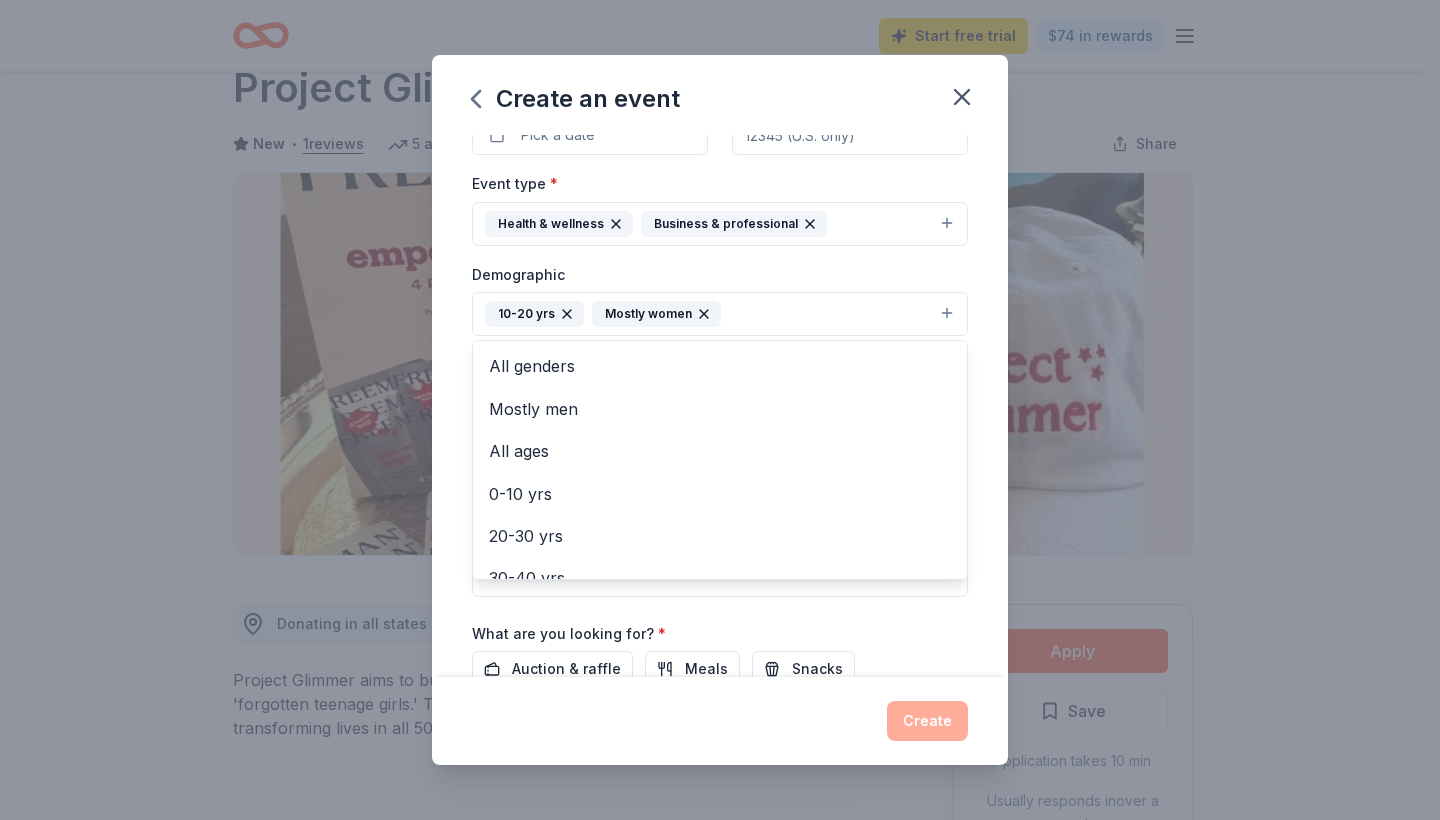 click on "Demographic 10-20 yrs Mostly women All genders Mostly men All ages 0-10 yrs 20-30 yrs 30-40 yrs 40-50 yrs 50-60 yrs 60-70 yrs 70-80 yrs 80+ yrs" at bounding box center [720, 299] 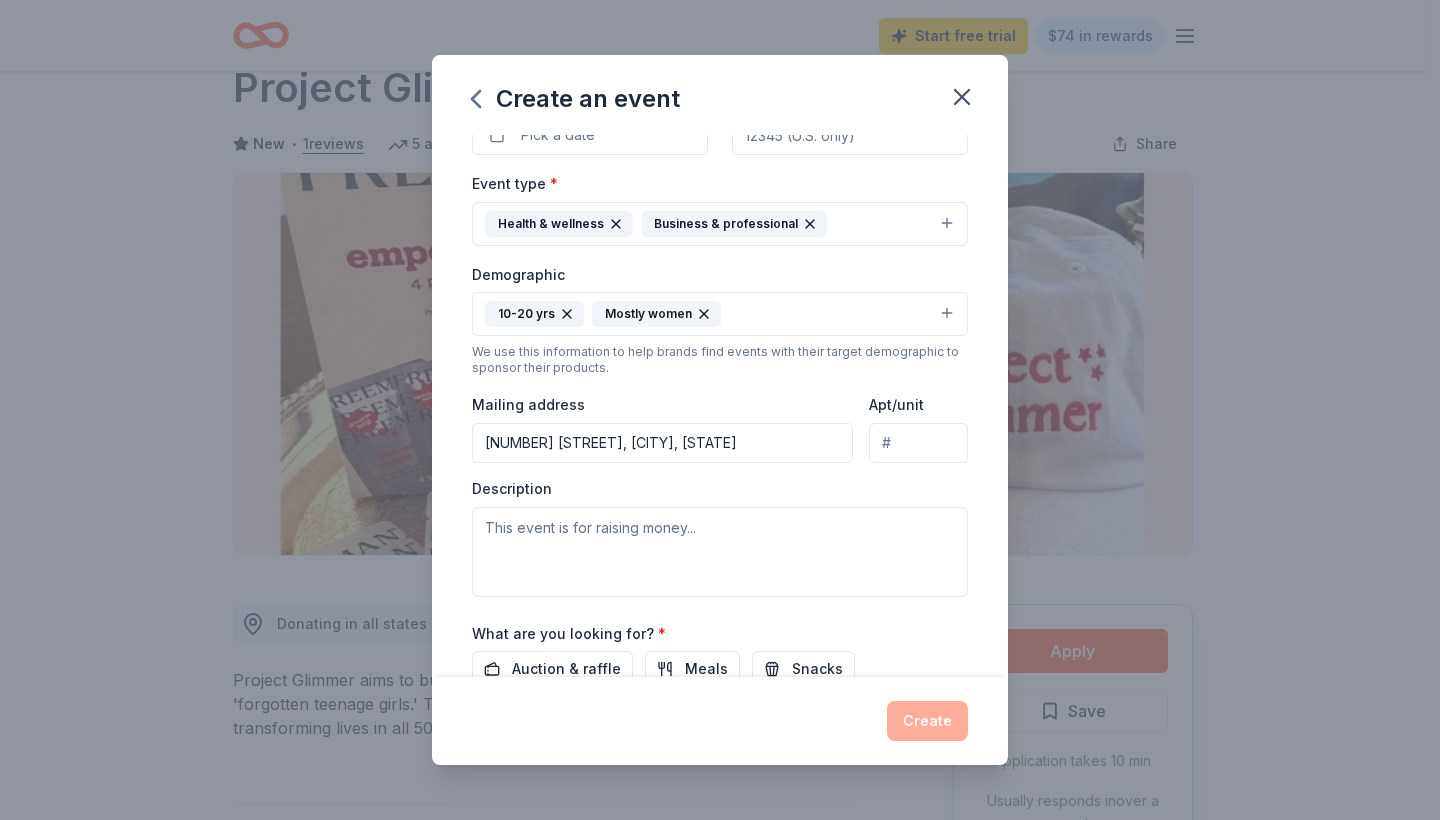 type on "[NUMBER] [STREET], [CITY], [STATE], [POSTAL_CODE]" 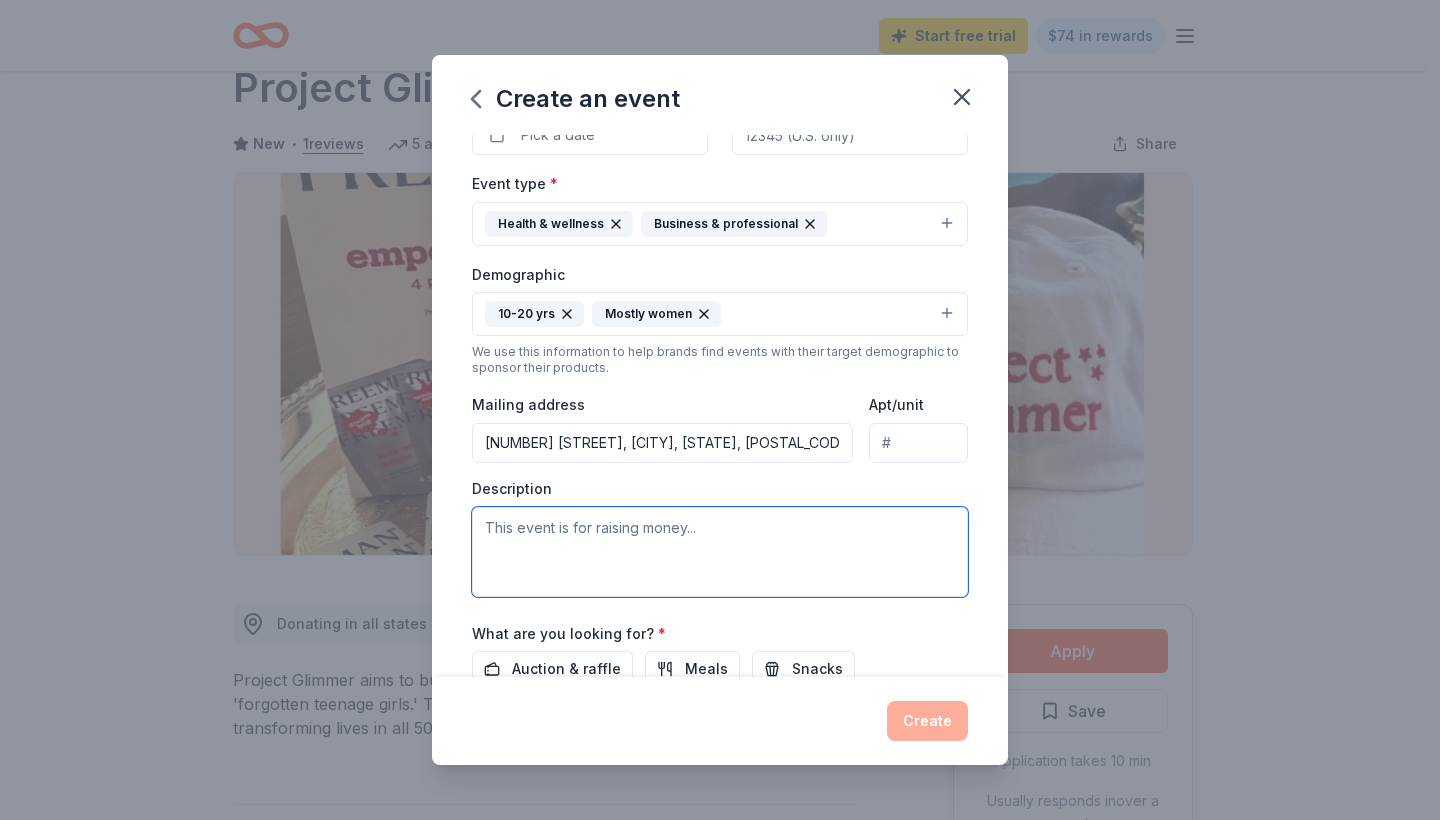 click at bounding box center (720, 552) 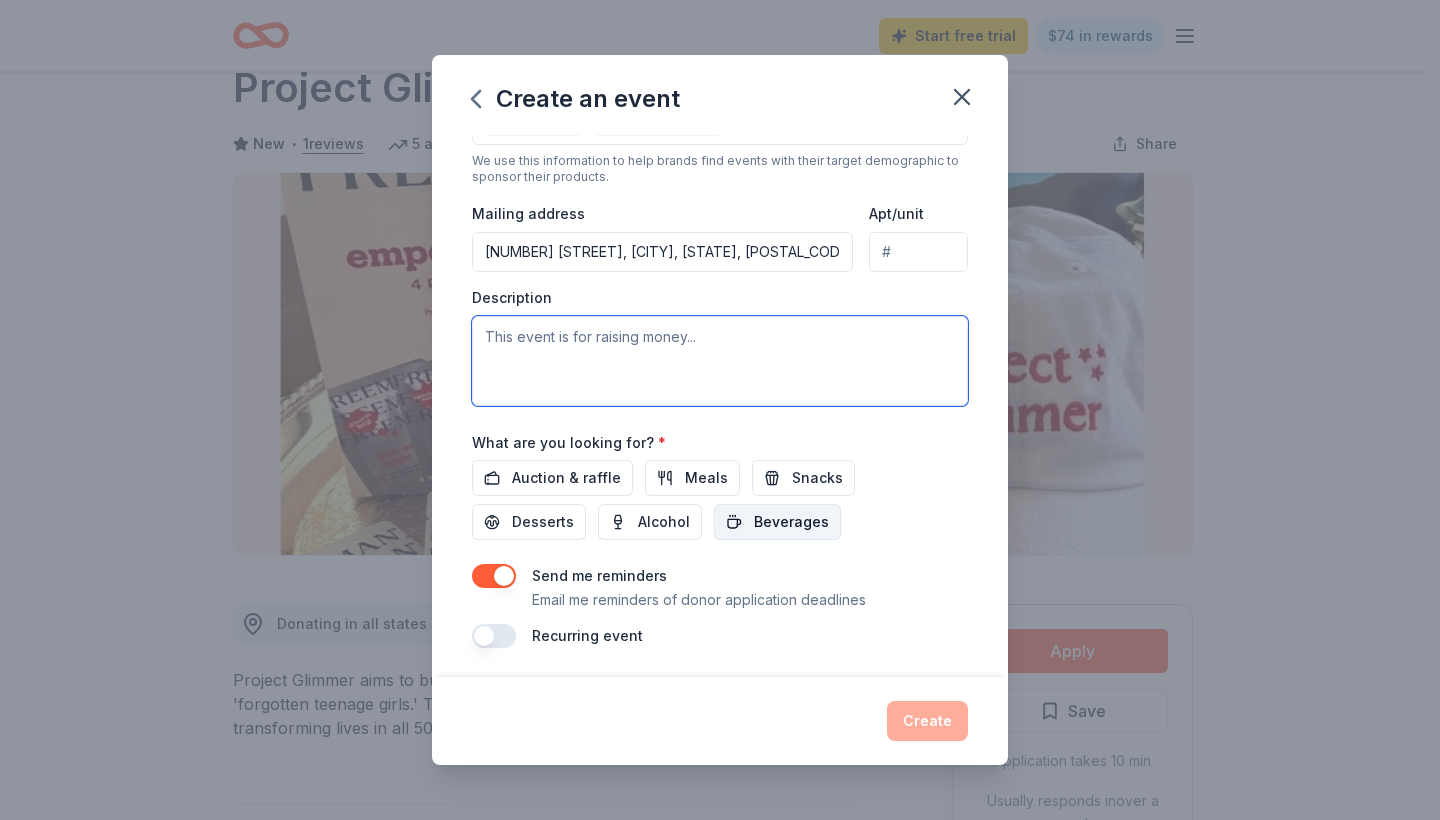scroll, scrollTop: 414, scrollLeft: 0, axis: vertical 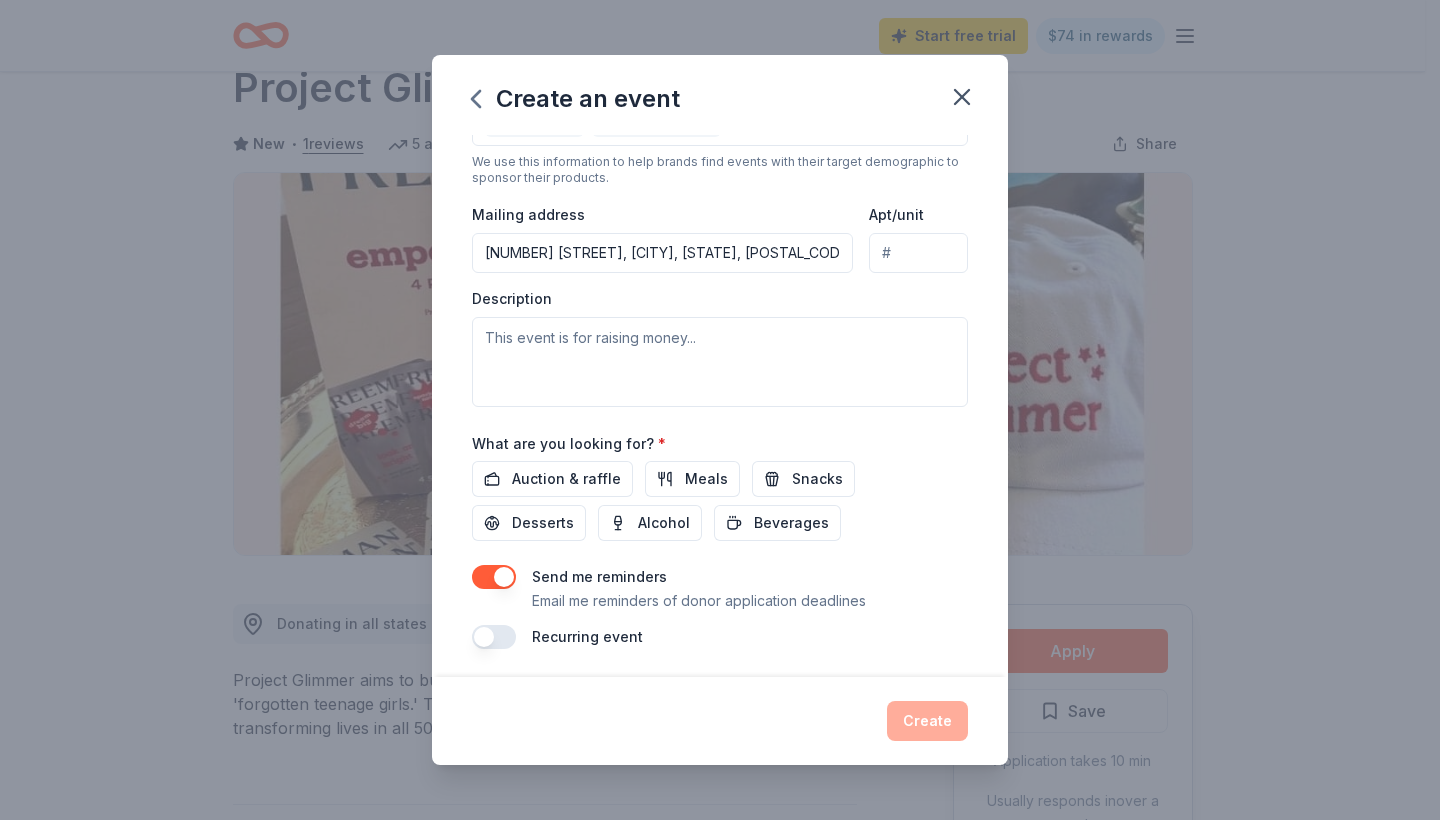 click at bounding box center (494, 637) 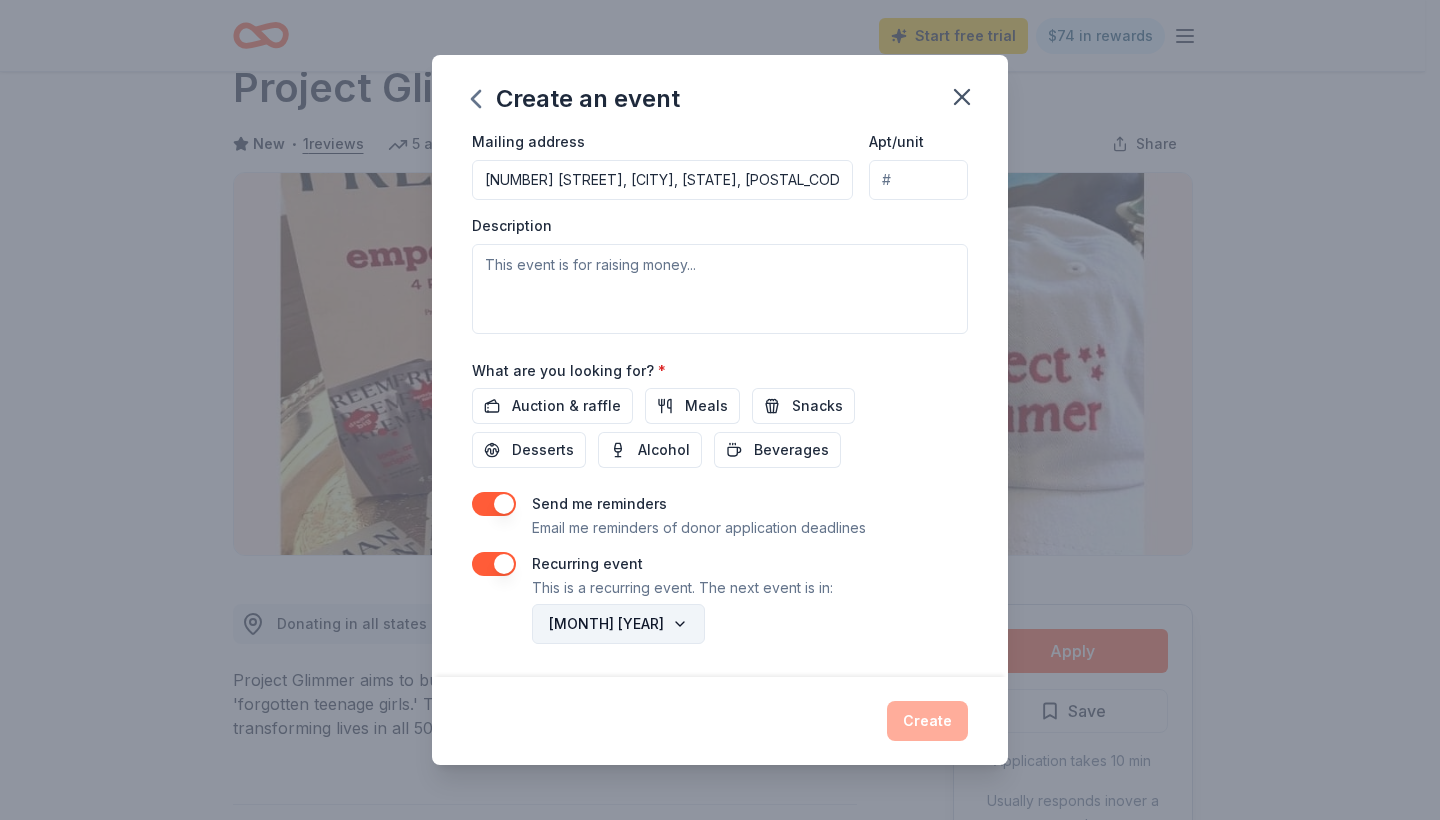 scroll, scrollTop: 486, scrollLeft: 0, axis: vertical 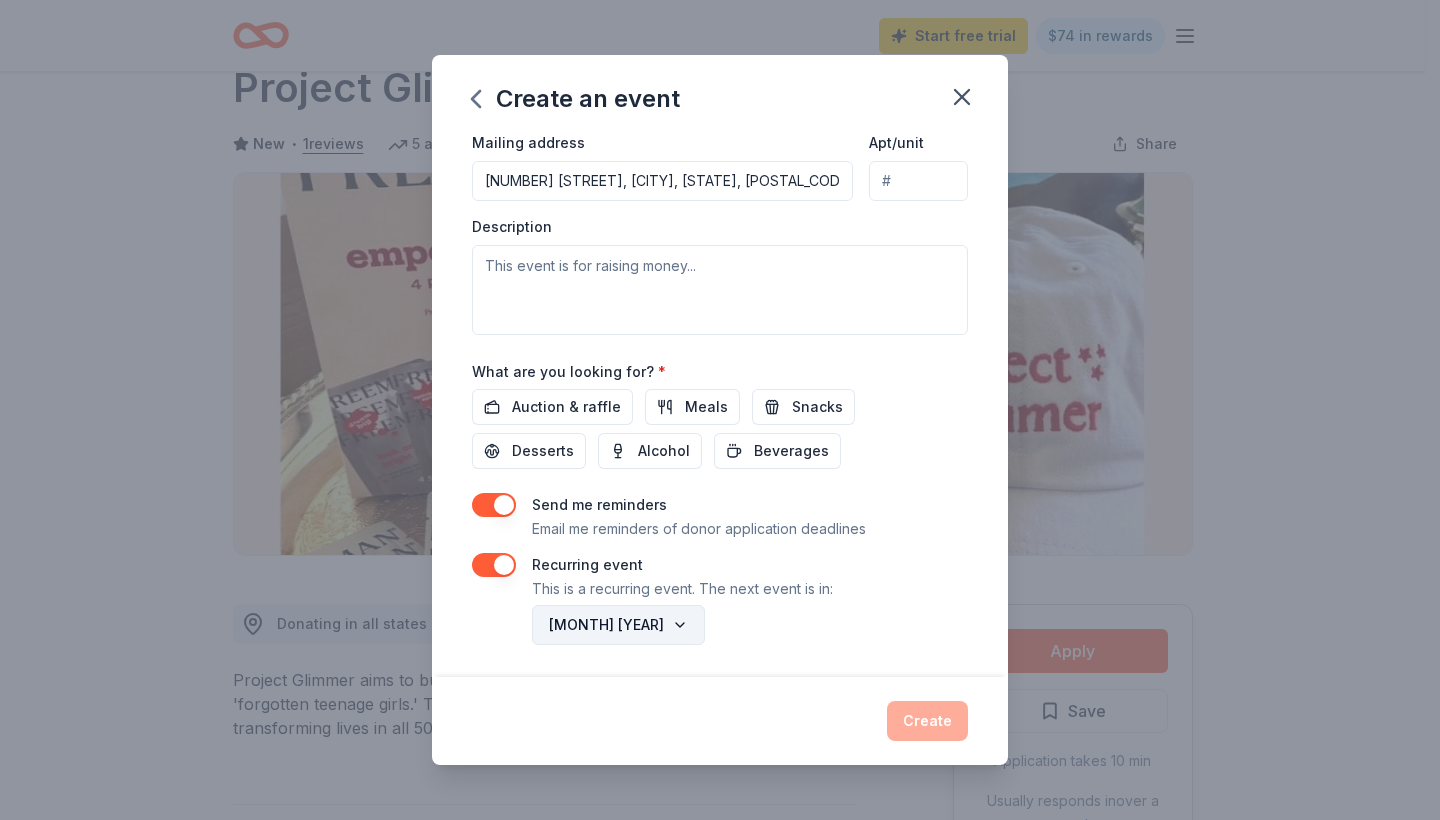 click on "[MONTH] [YEAR]" at bounding box center (618, 625) 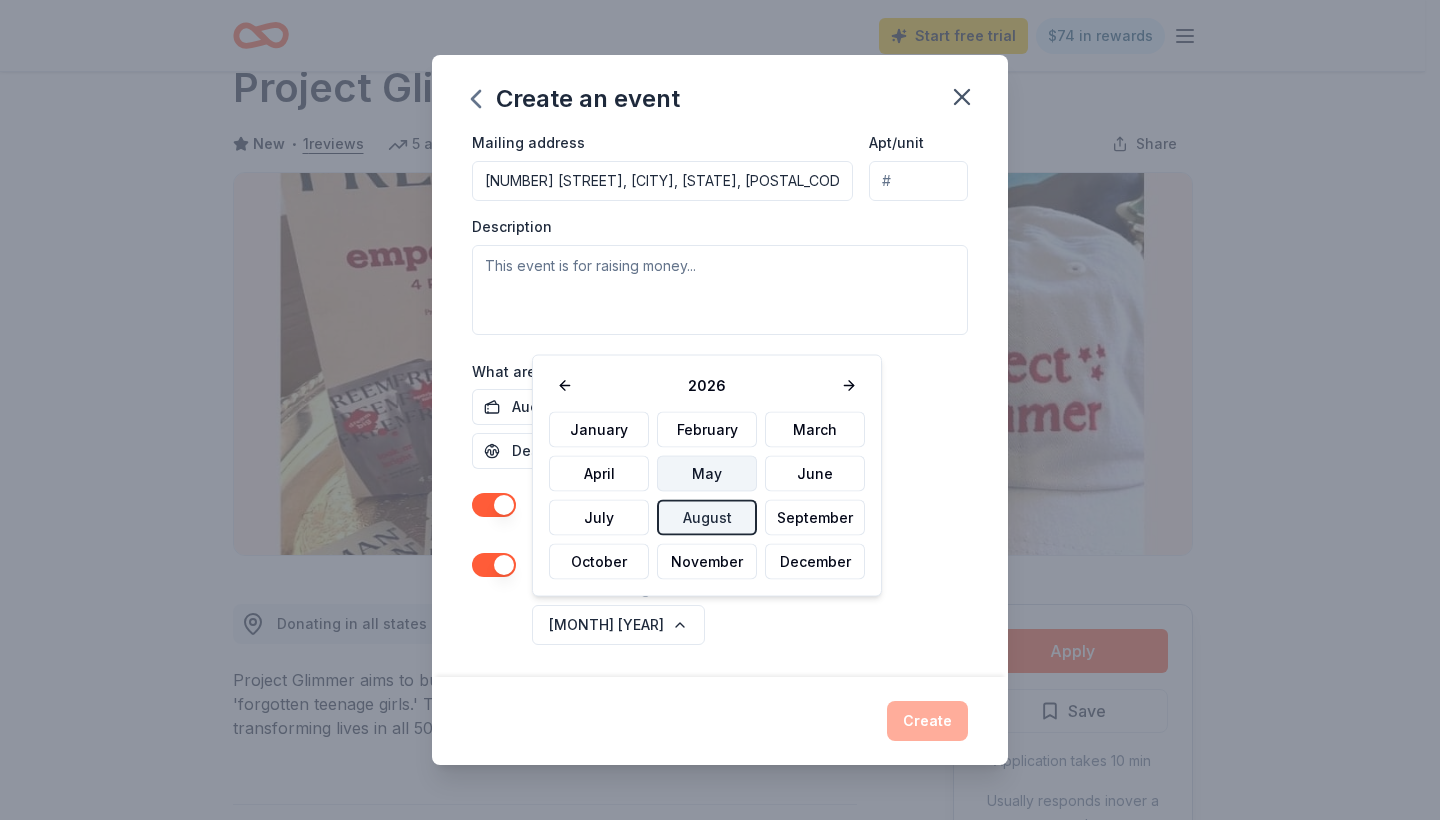 click on "May" at bounding box center (707, 474) 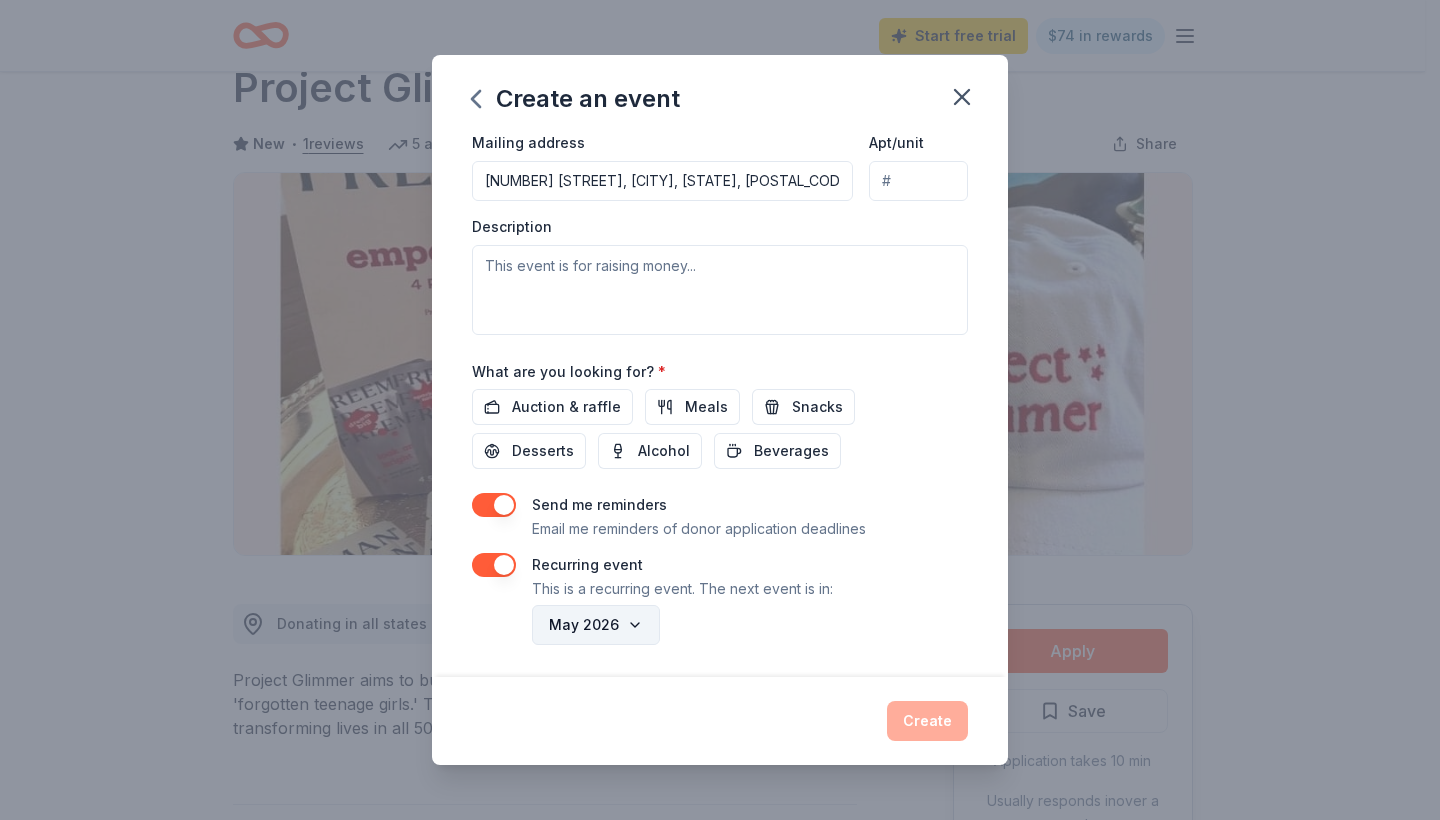 click on "May 2026" at bounding box center [596, 625] 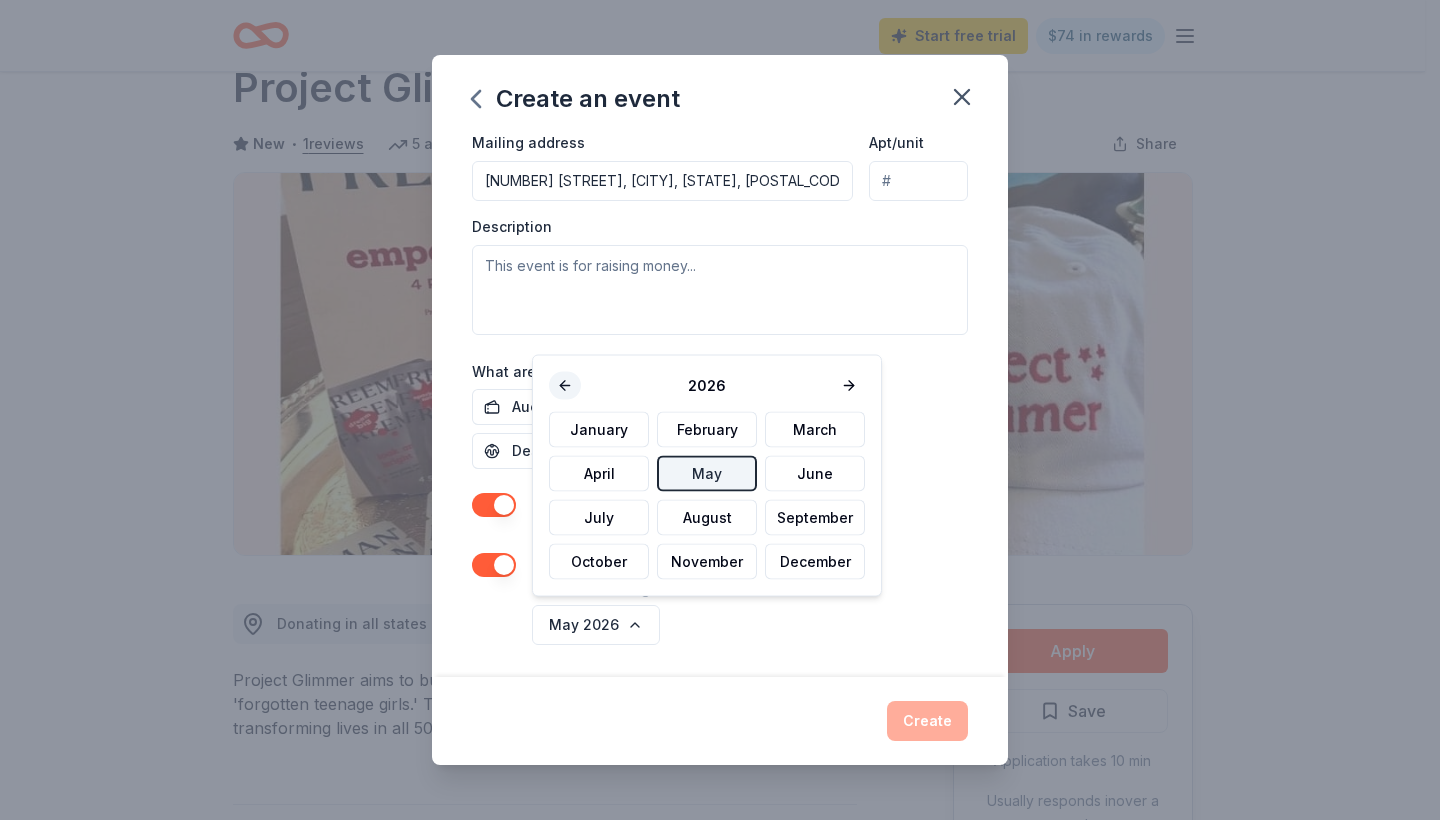 click at bounding box center [565, 386] 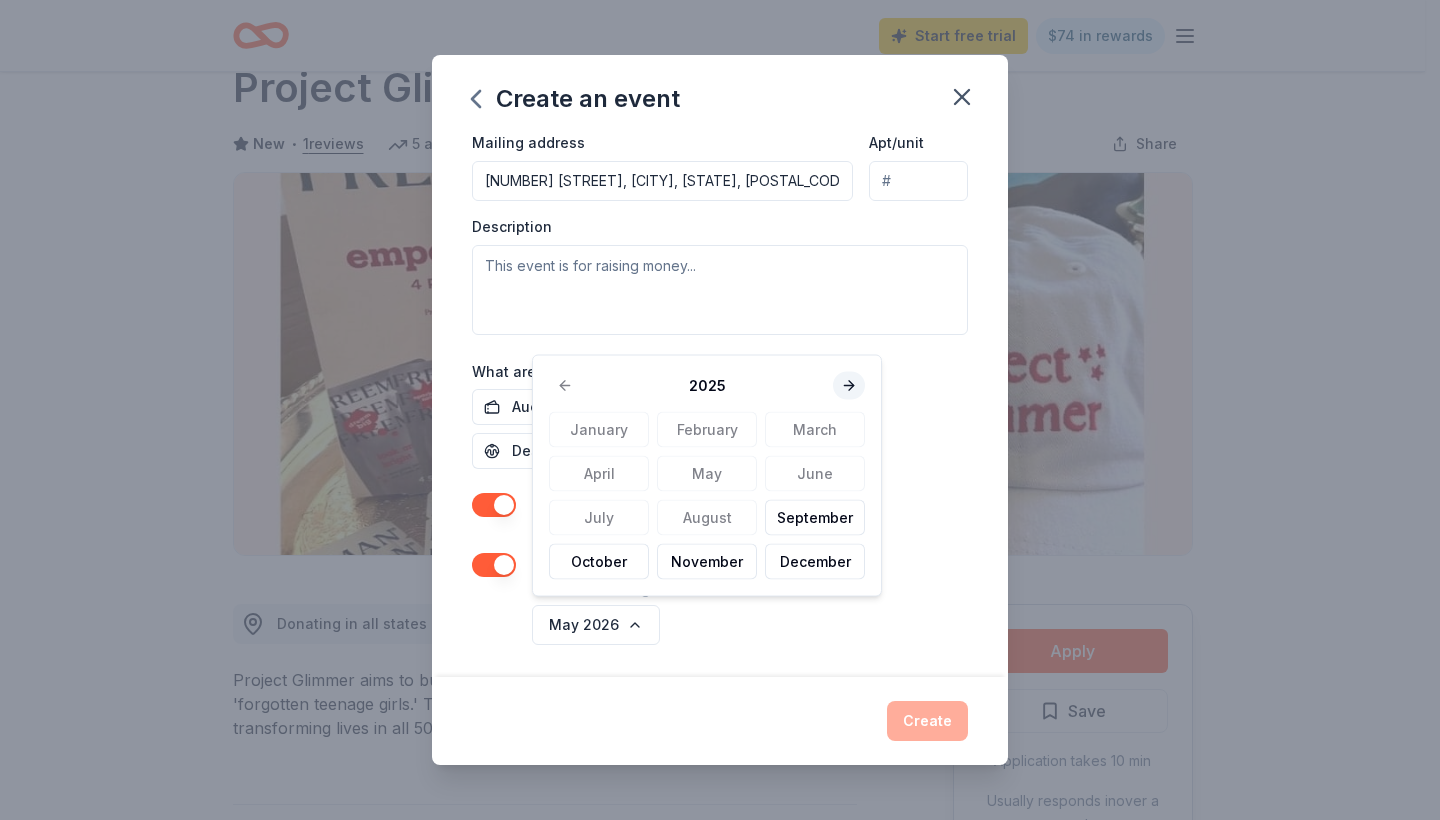 click at bounding box center [849, 386] 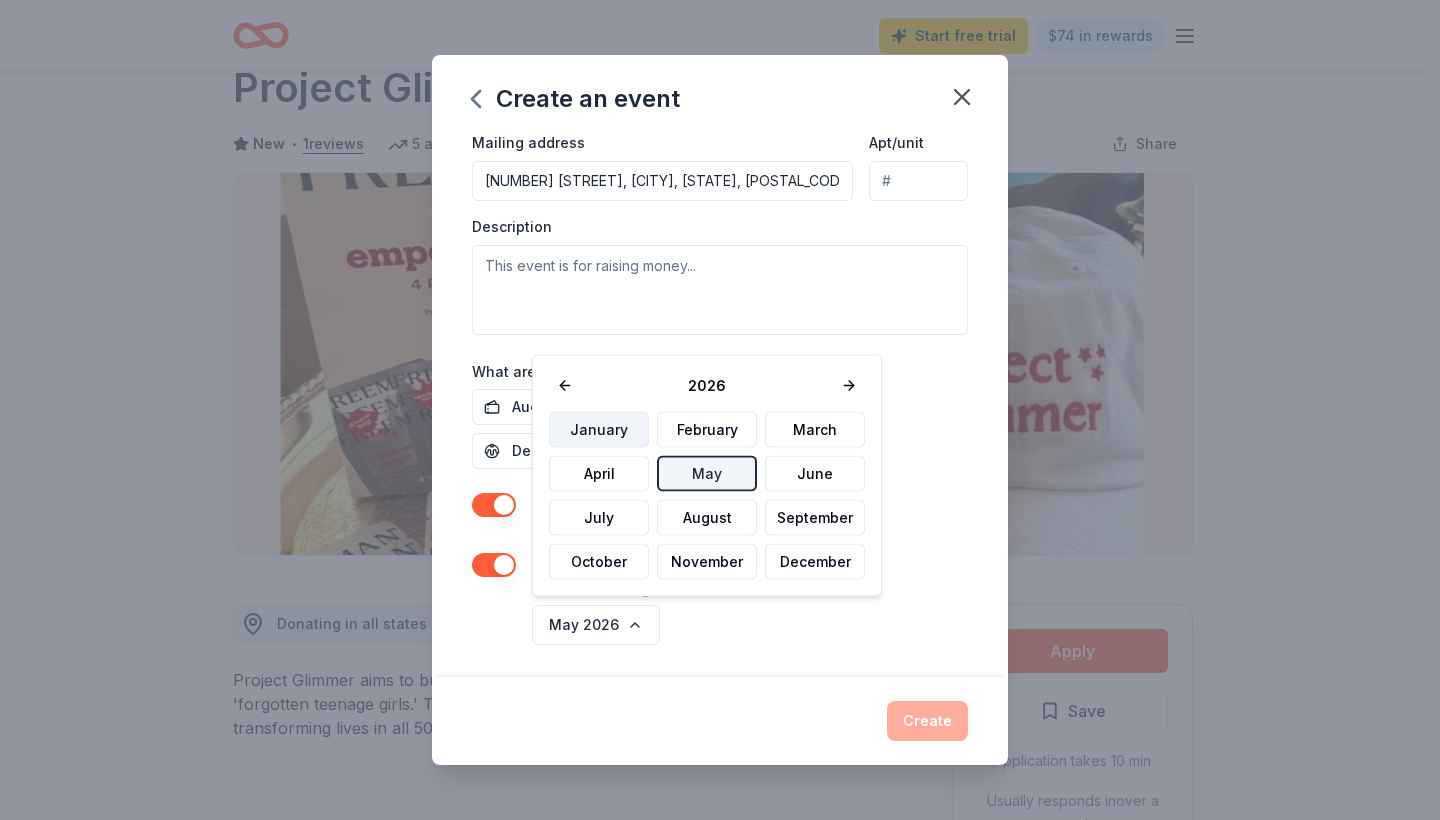 click on "January" at bounding box center [599, 430] 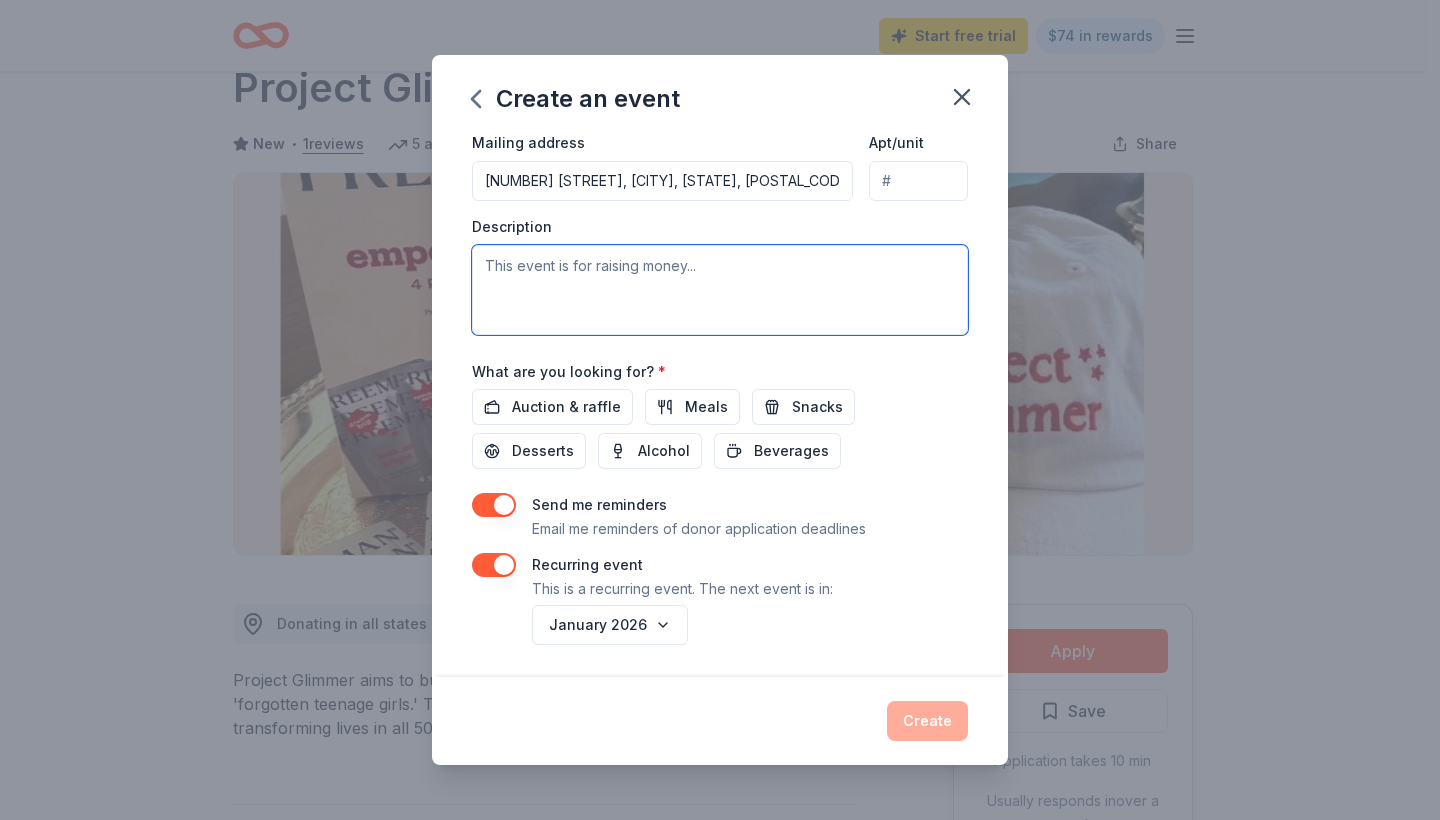 click at bounding box center (720, 290) 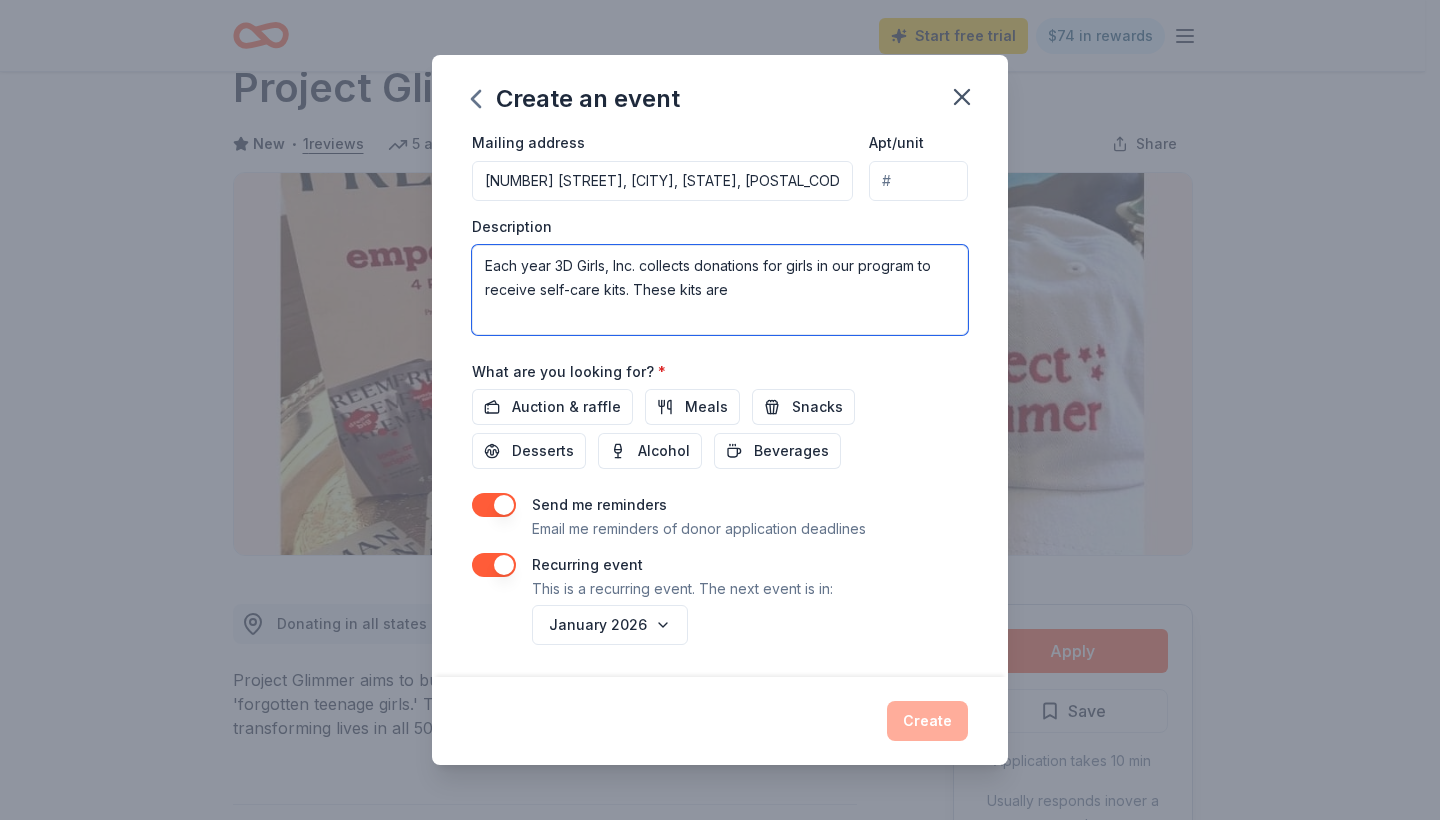 paste on "box full of goodies and resources that are designed to tap into the social and emotional wellness of girls." 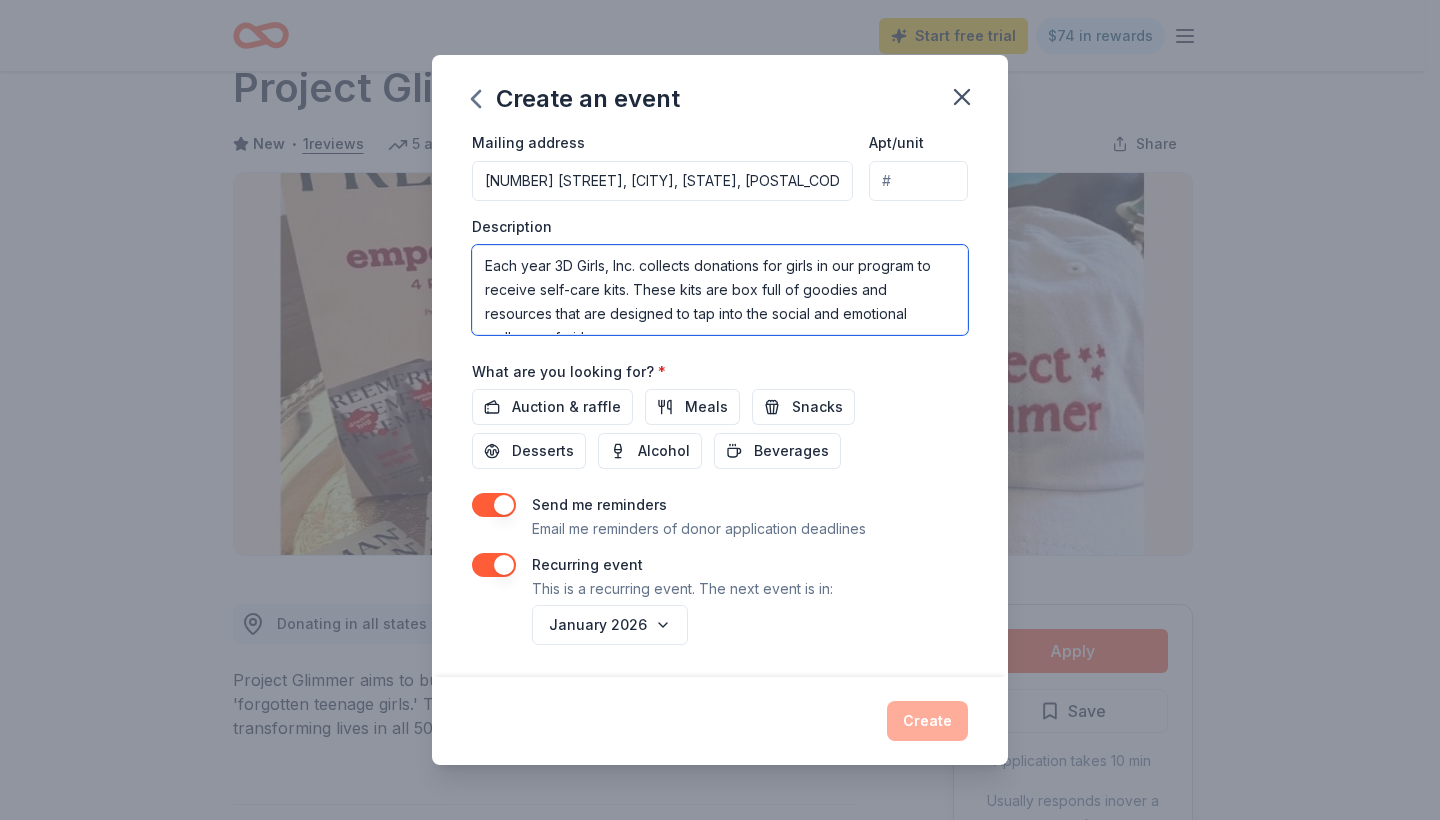 scroll, scrollTop: 13, scrollLeft: 0, axis: vertical 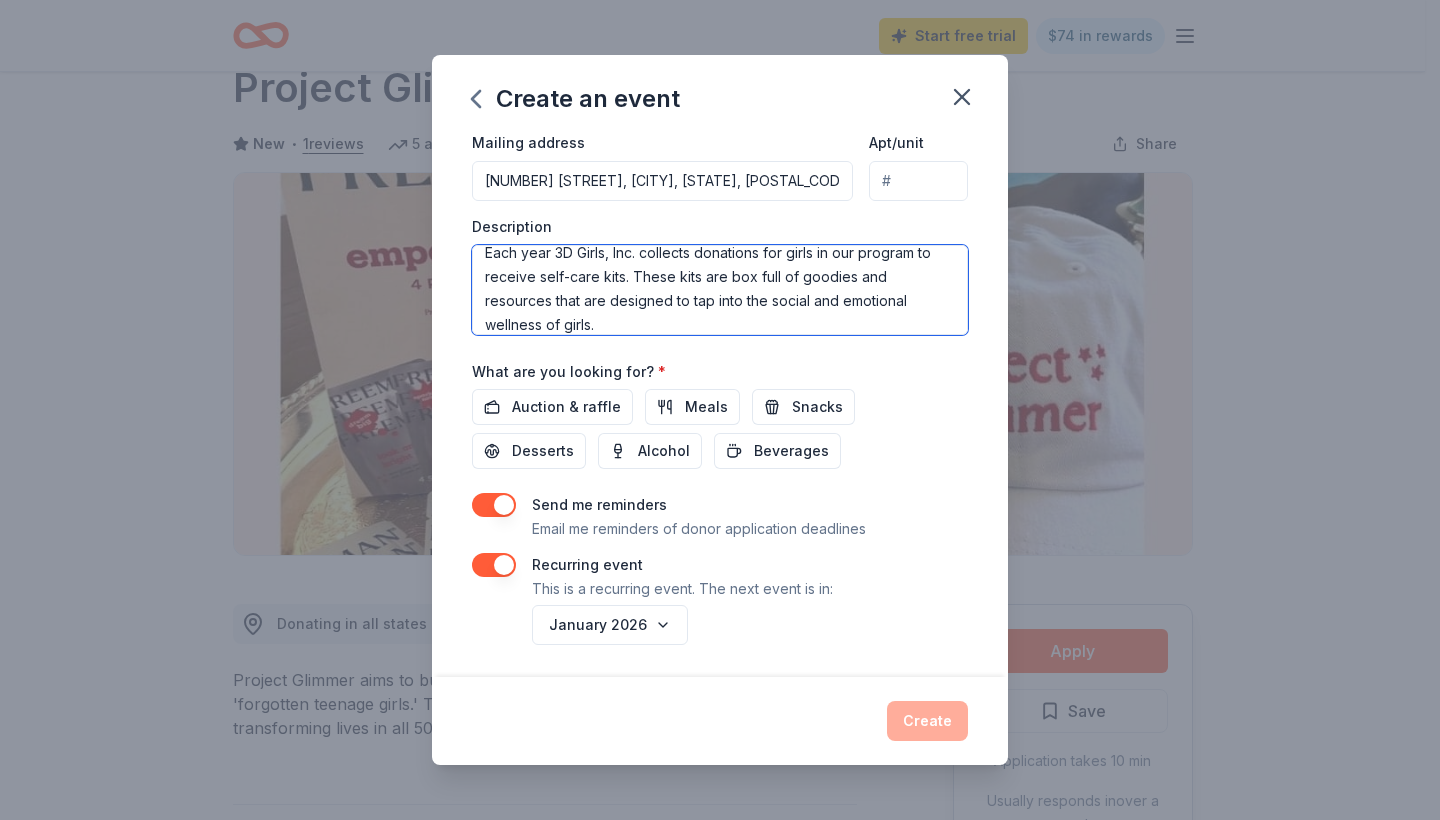 drag, startPoint x: 743, startPoint y: 279, endPoint x: 765, endPoint y: 278, distance: 22.022715 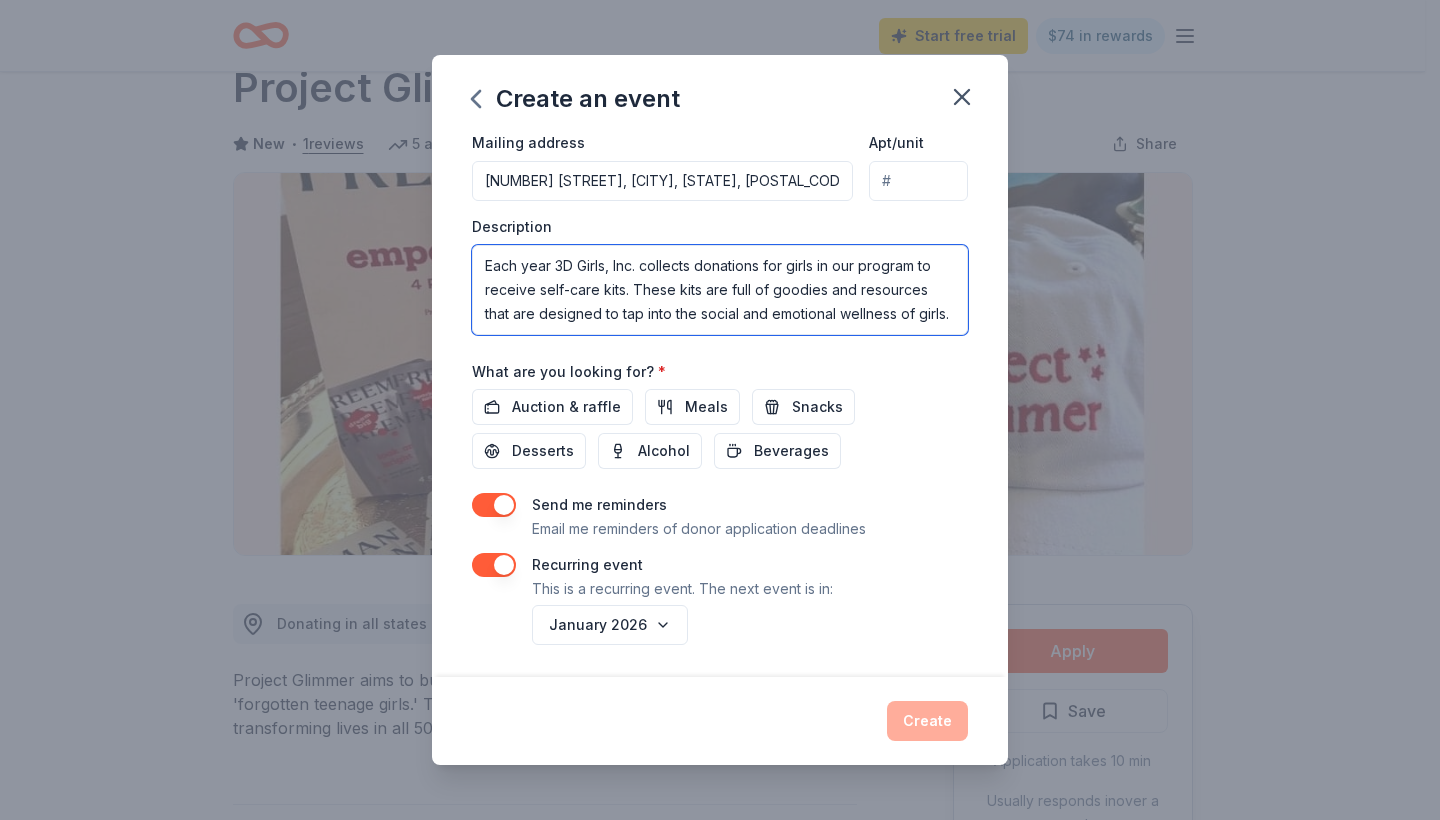 scroll, scrollTop: 24, scrollLeft: 0, axis: vertical 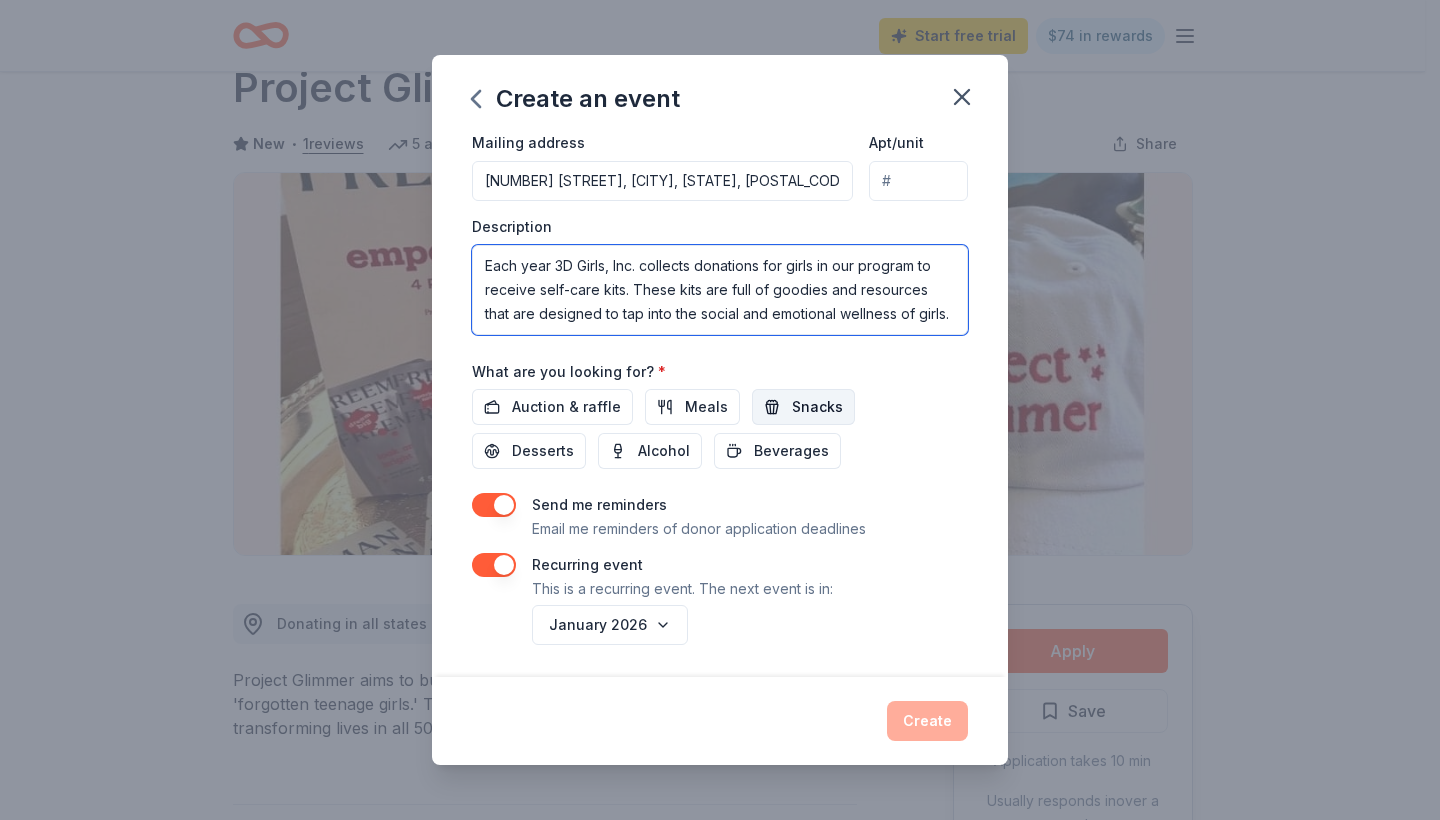 type on "Each year 3D Girls, Inc. collects donations for girls in our program to receive self-care kits. These kits are full of goodies and resources that are designed to tap into the social and emotional wellness of girls." 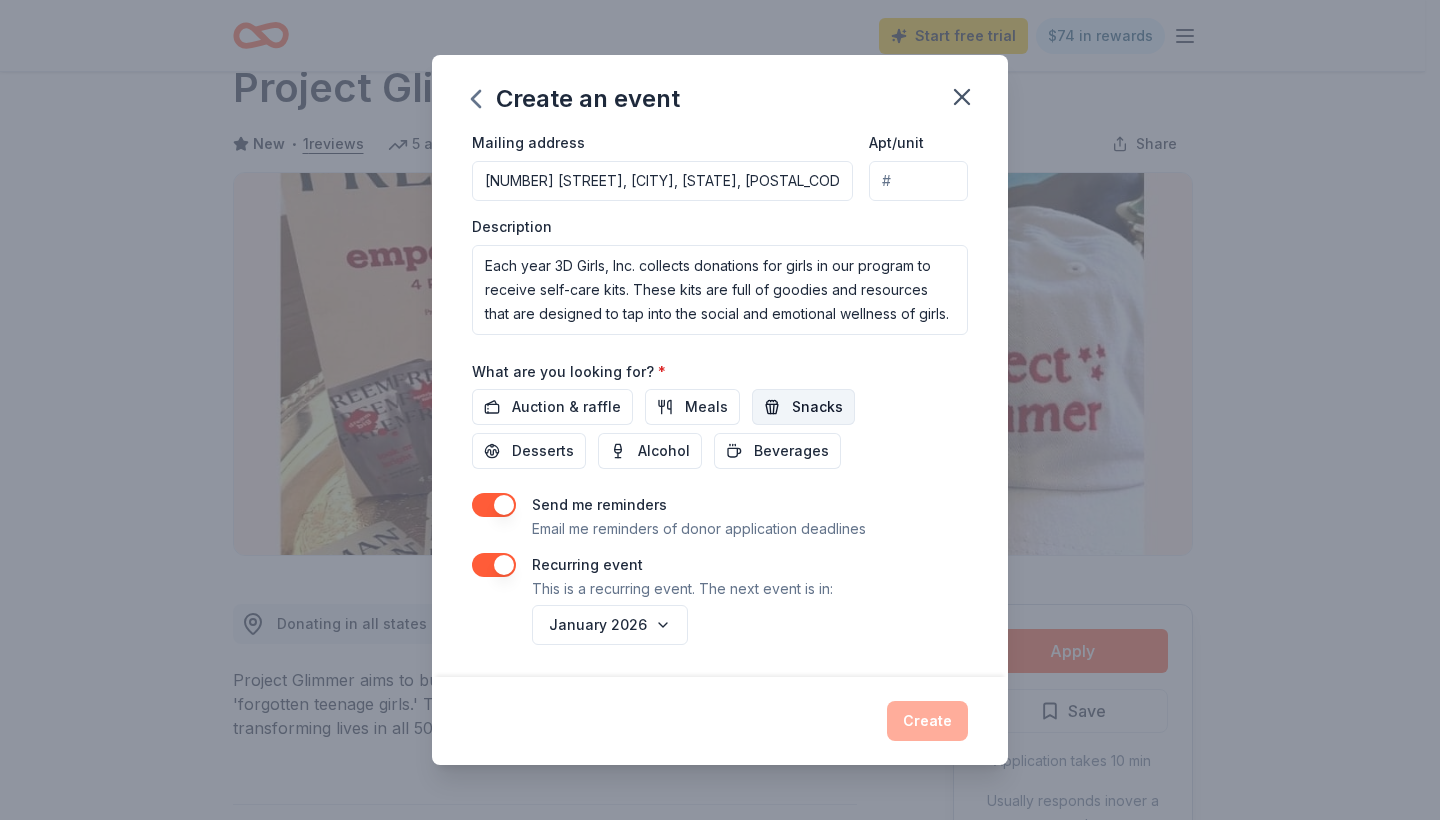 click on "Snacks" at bounding box center [817, 407] 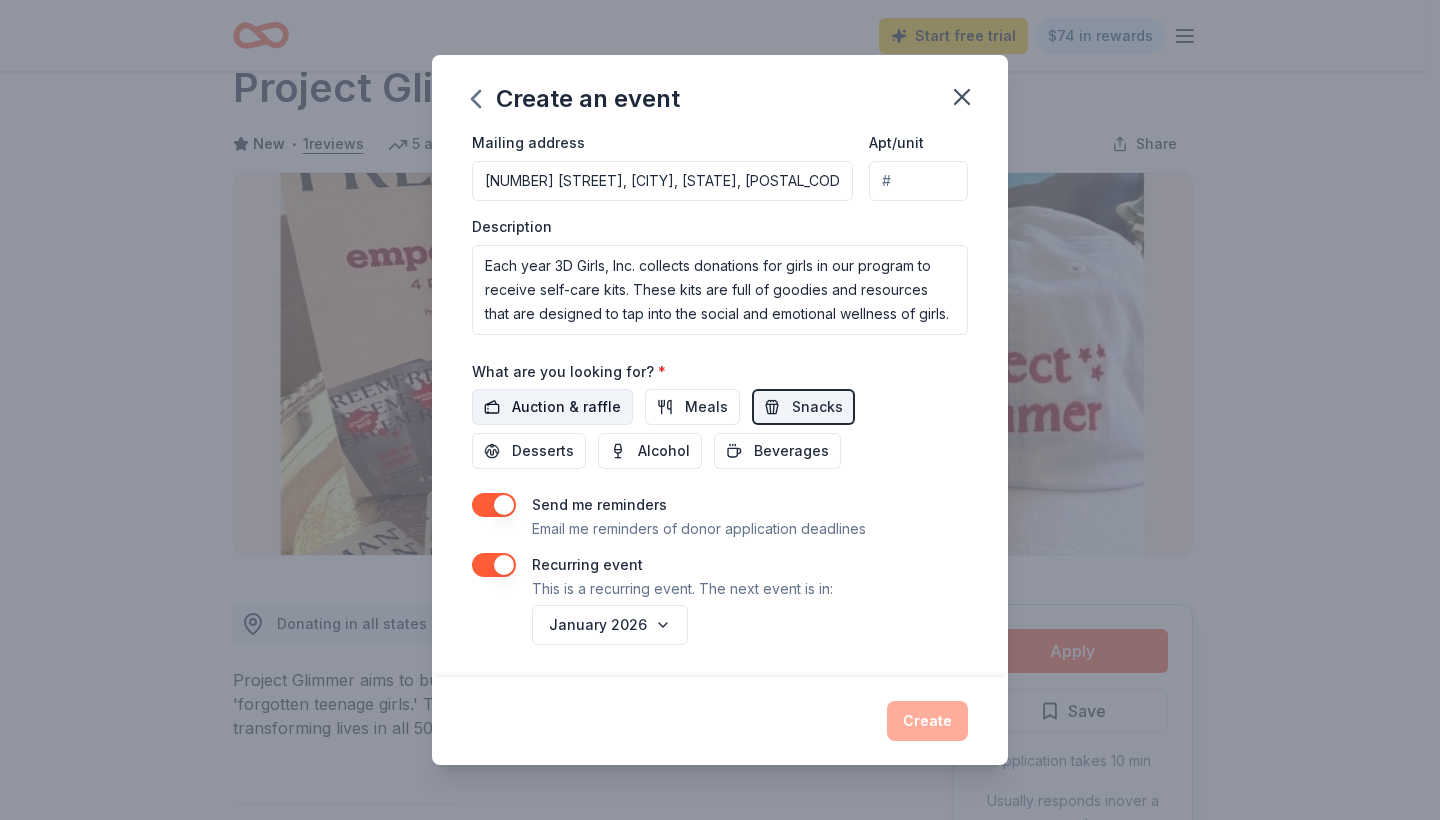 click on "Auction & raffle" at bounding box center (566, 407) 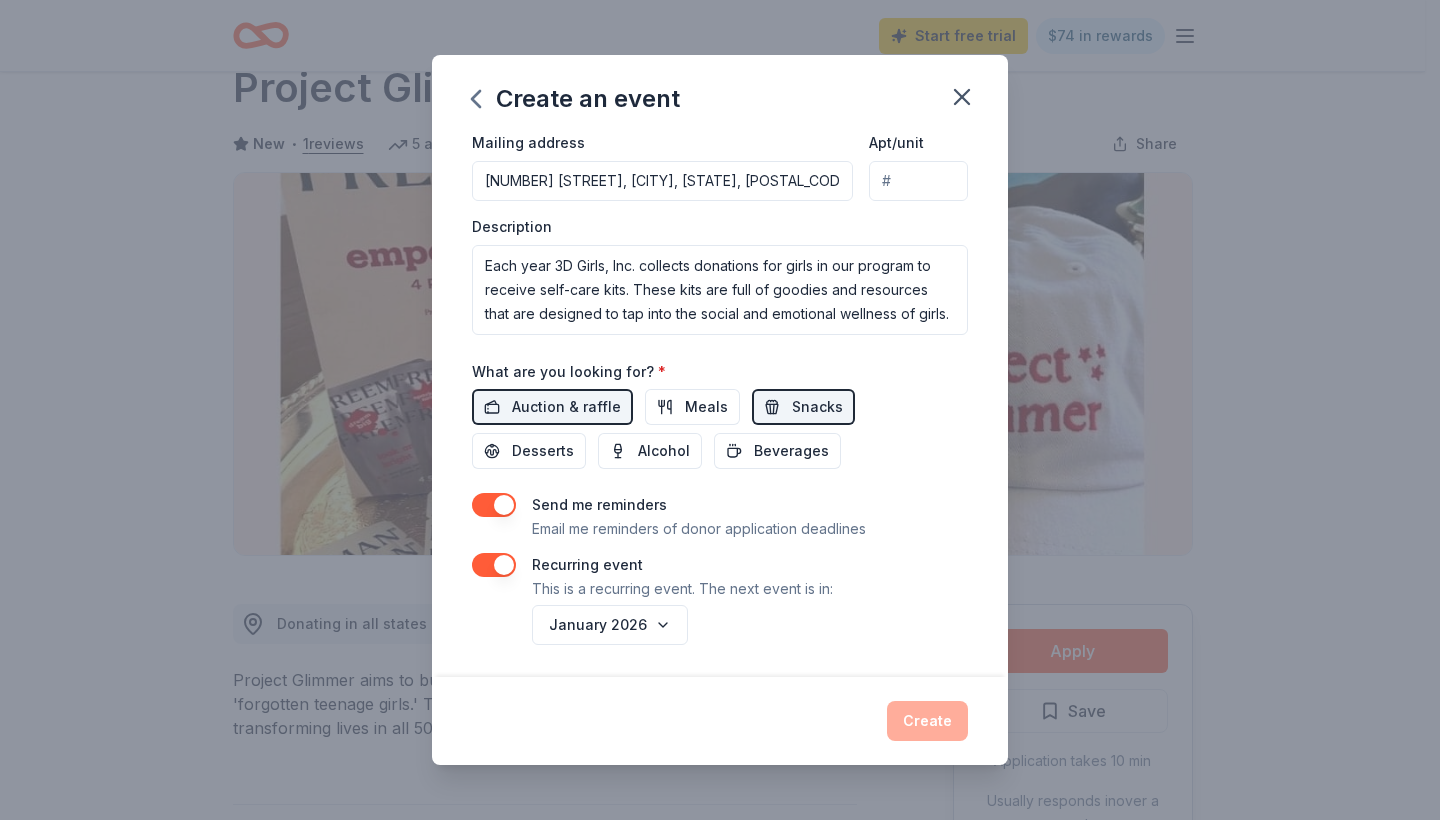 click on "Create" at bounding box center [720, 721] 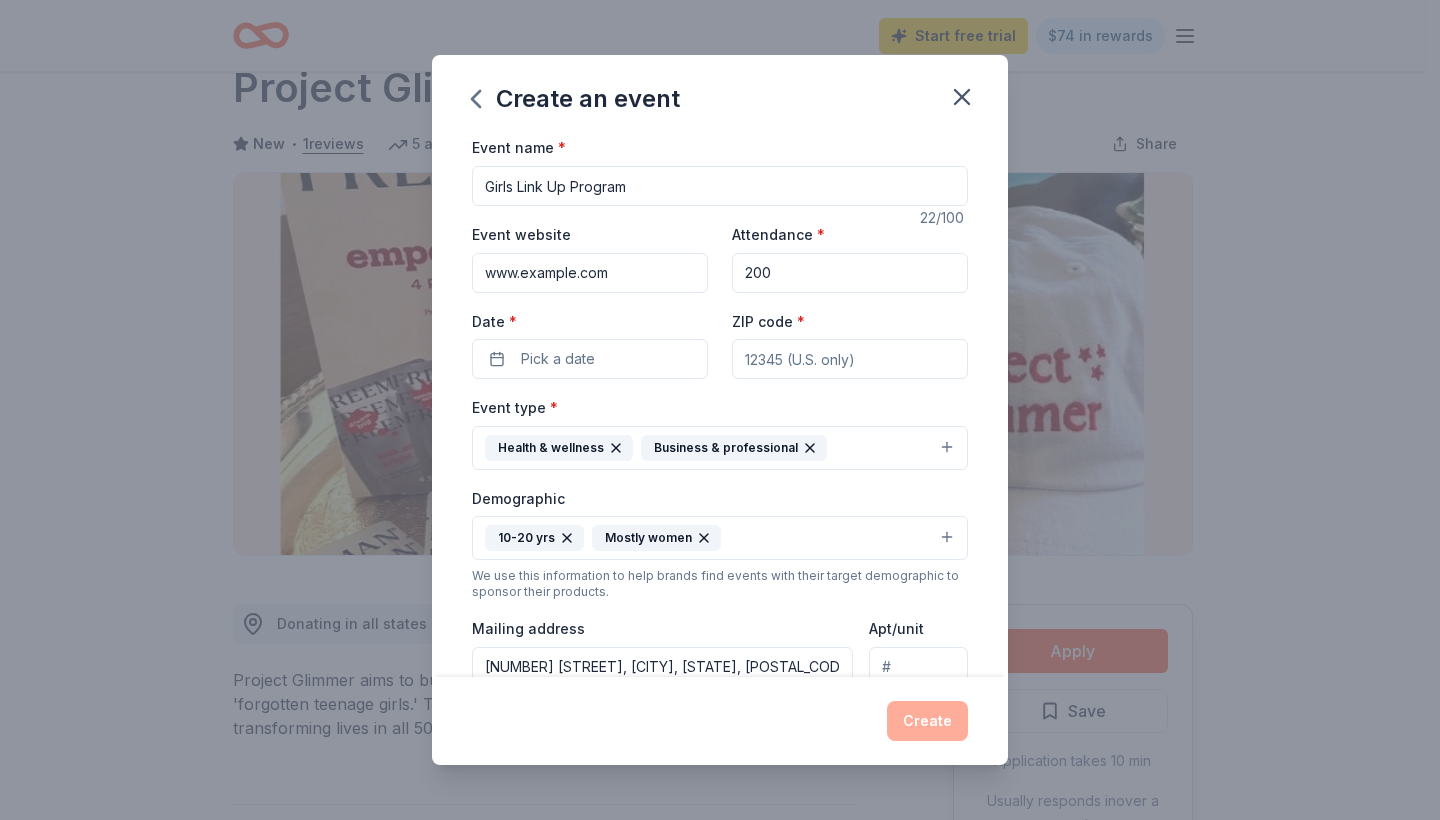 scroll, scrollTop: 0, scrollLeft: 0, axis: both 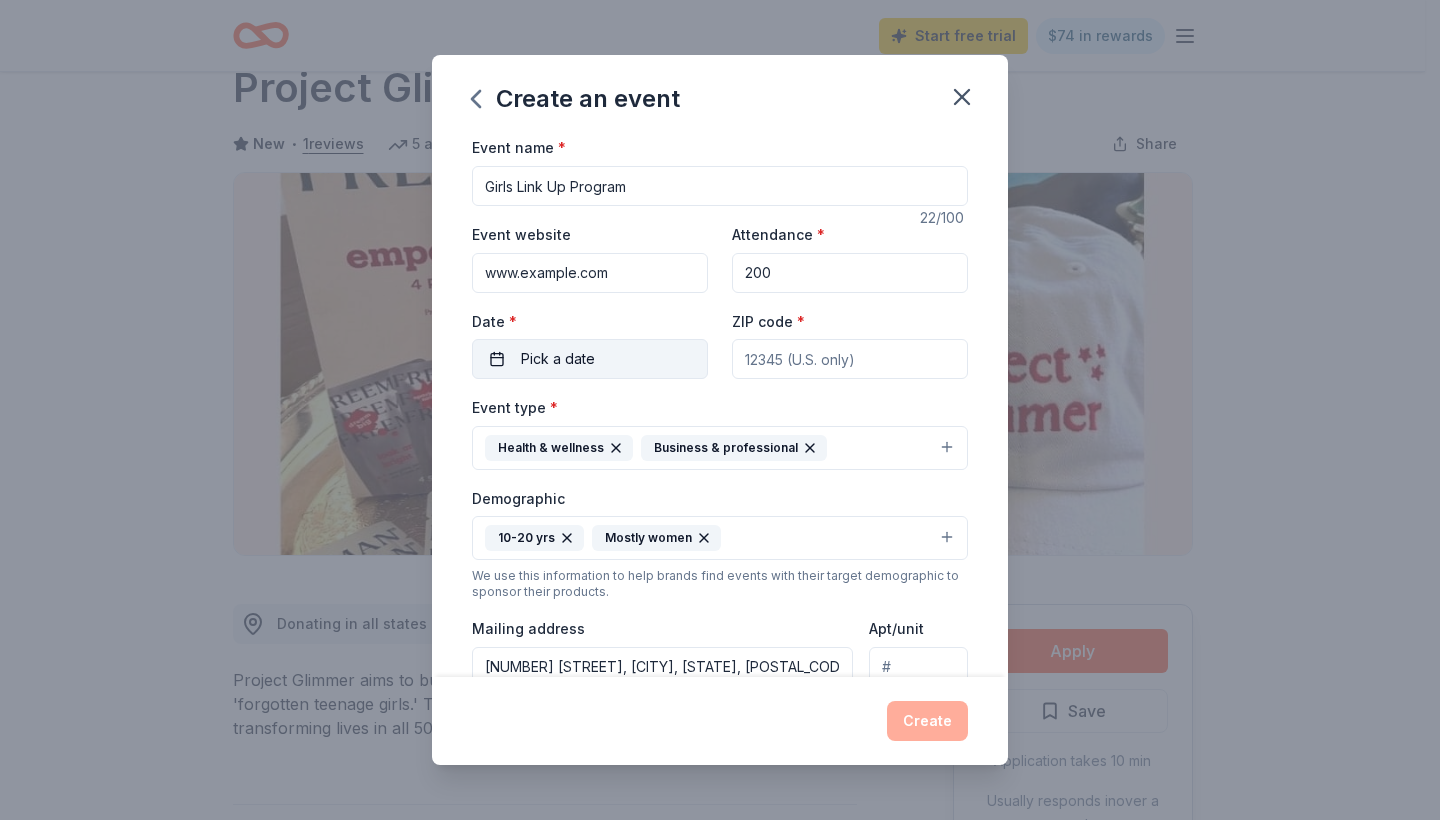 click on "Pick a date" at bounding box center [558, 359] 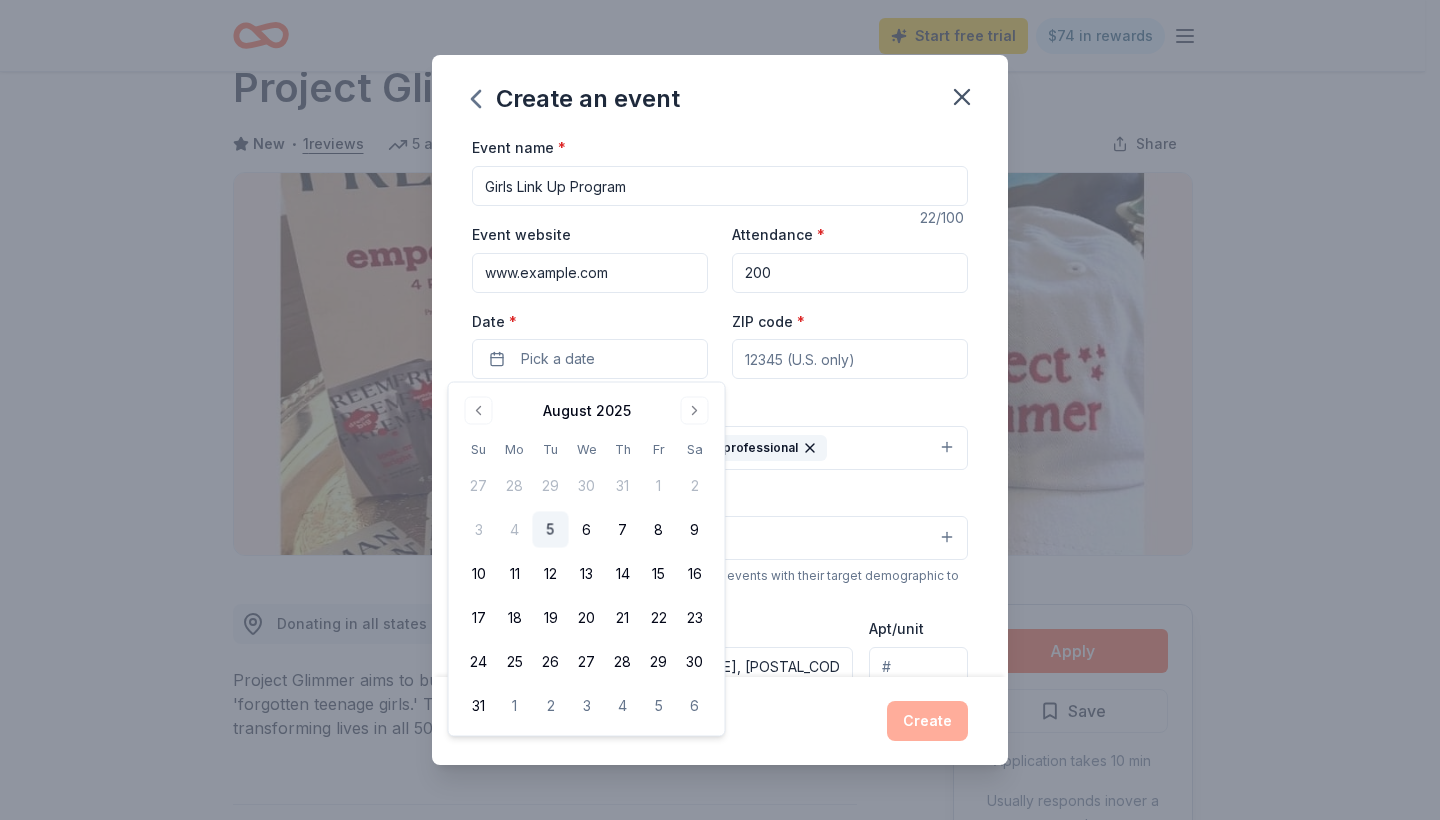 click on "August 2025" at bounding box center (587, 409) 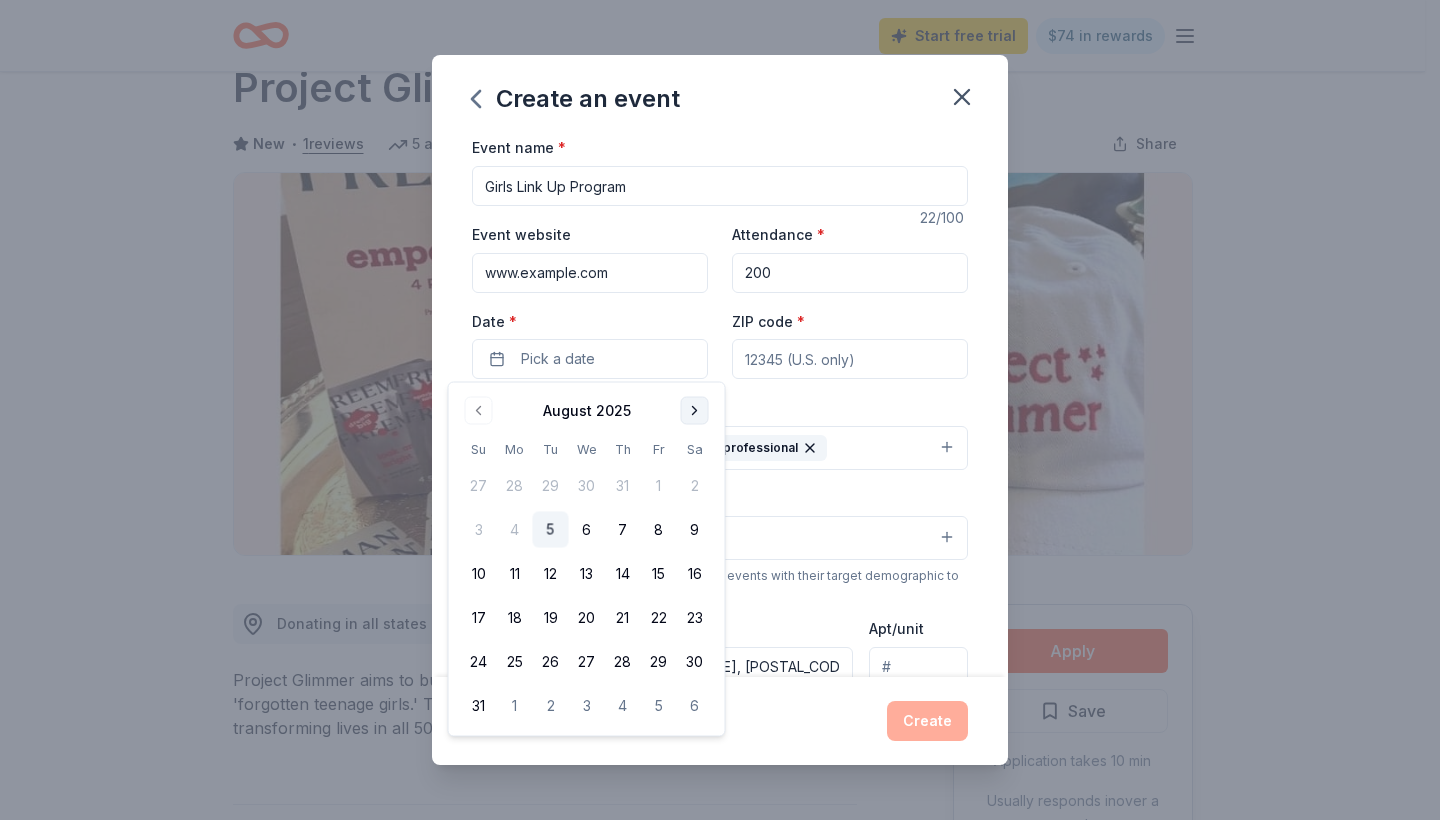 click at bounding box center [695, 411] 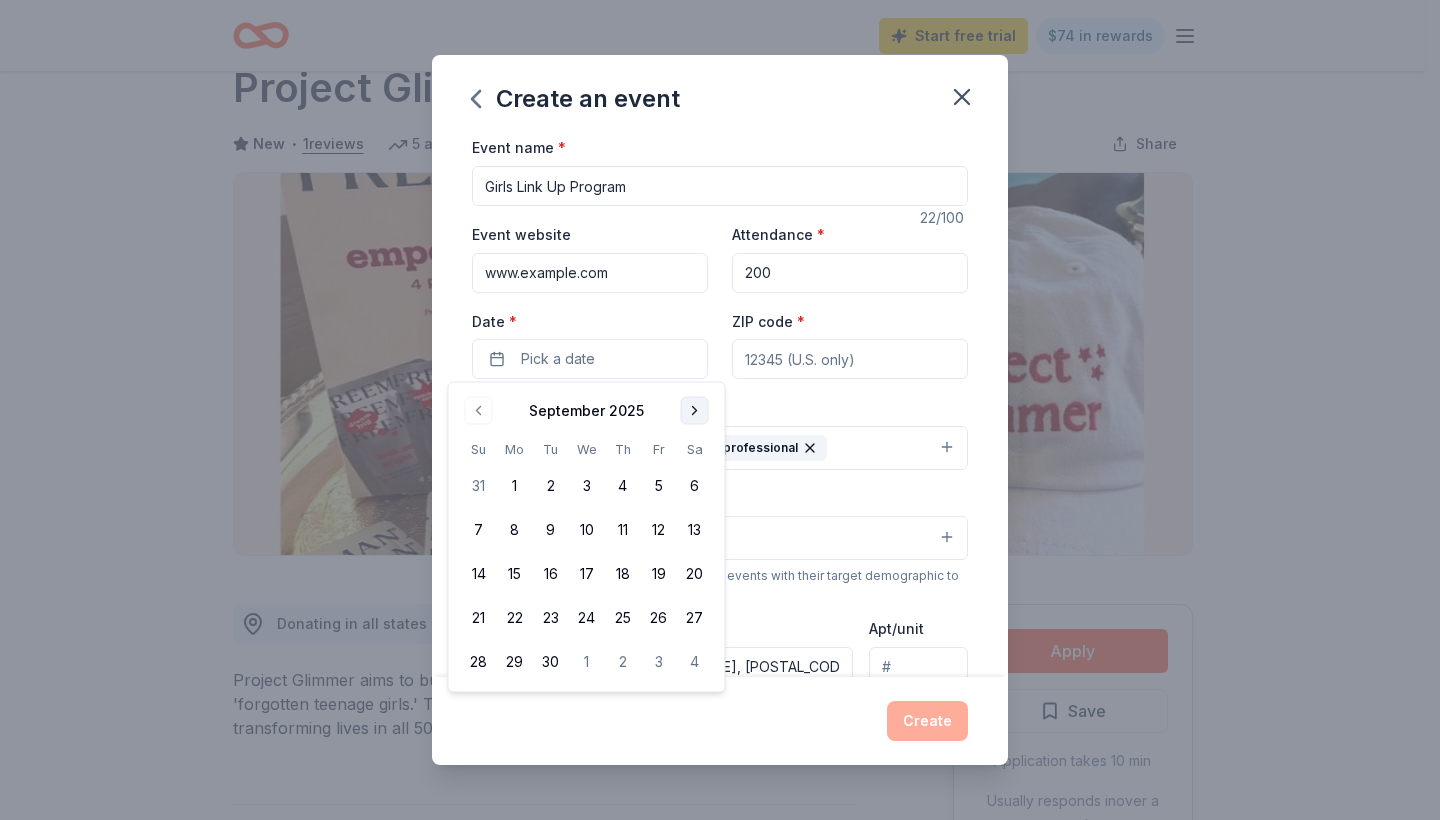 click at bounding box center (695, 411) 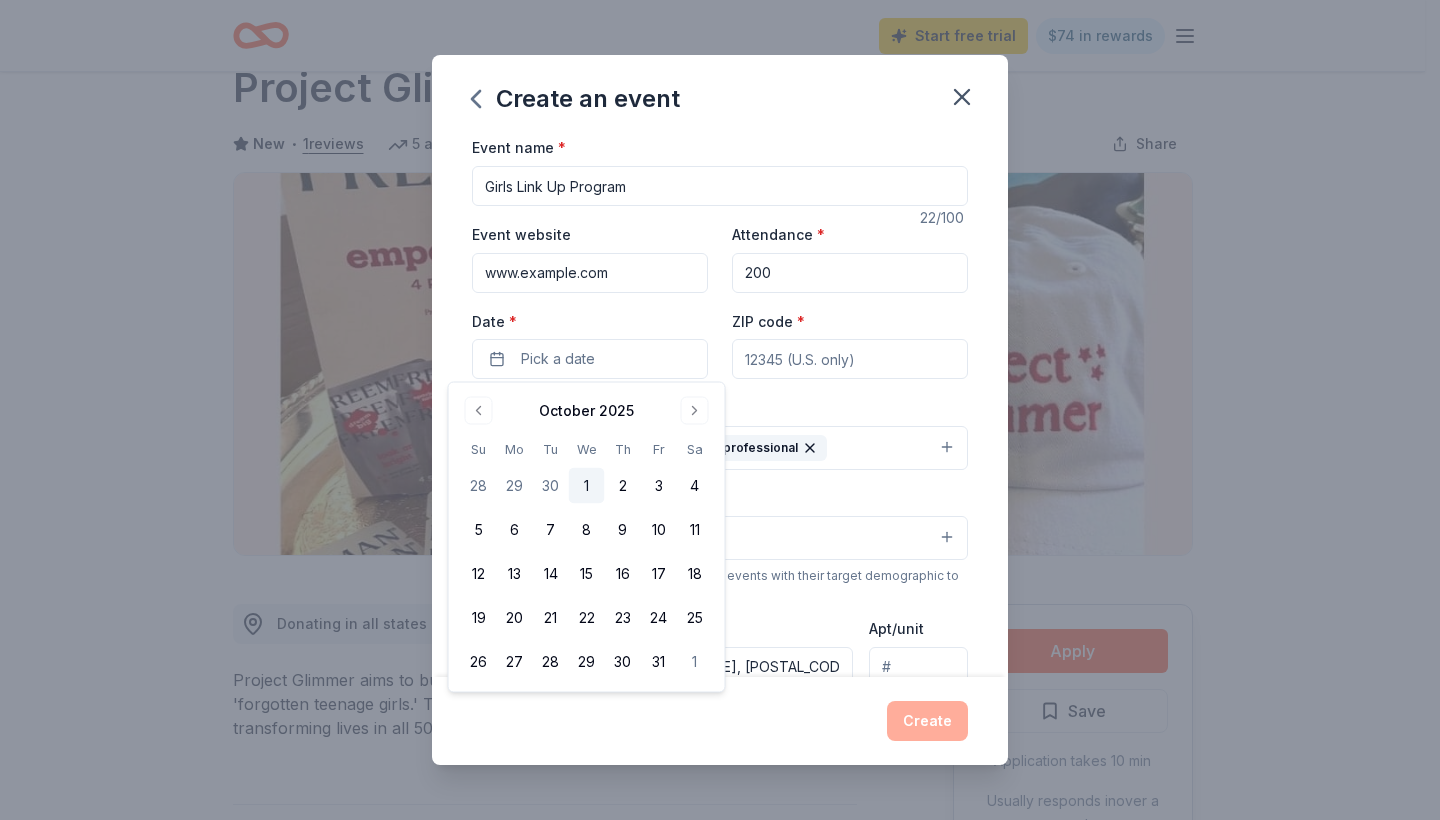 click on "1" at bounding box center [587, 486] 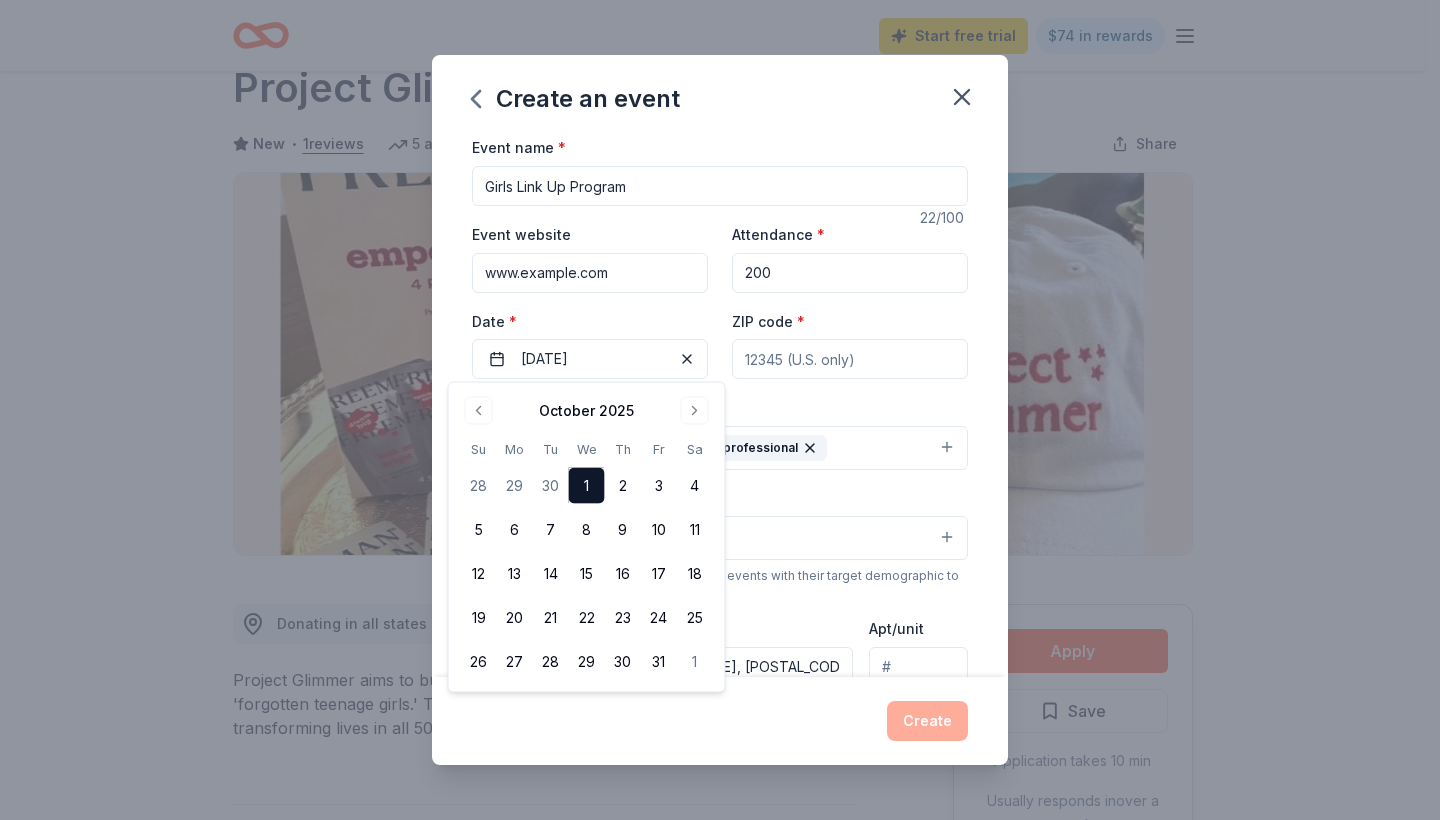 click on "Demographic 10-20 yrs Mostly women" at bounding box center (720, 523) 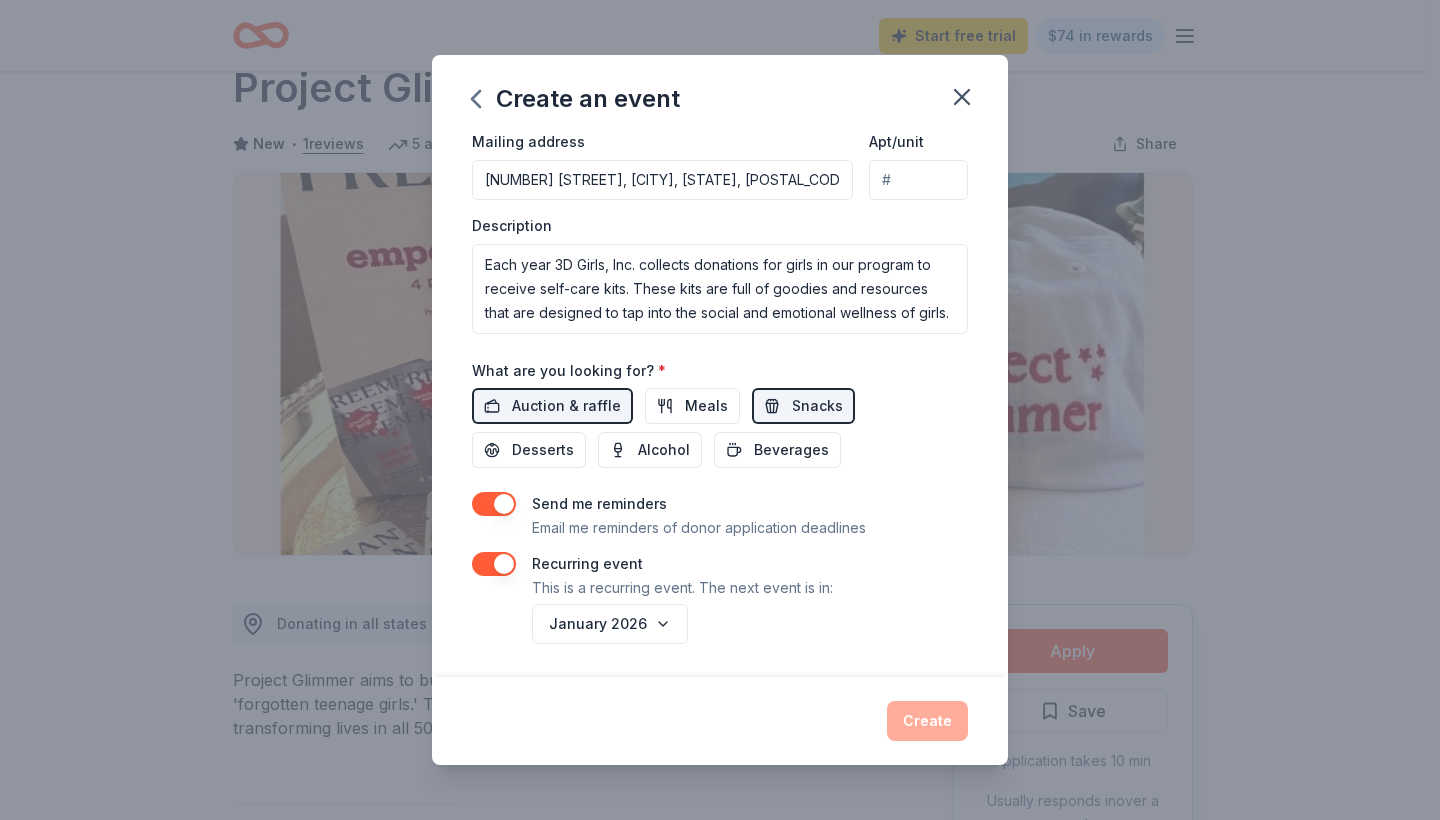 scroll, scrollTop: 486, scrollLeft: 0, axis: vertical 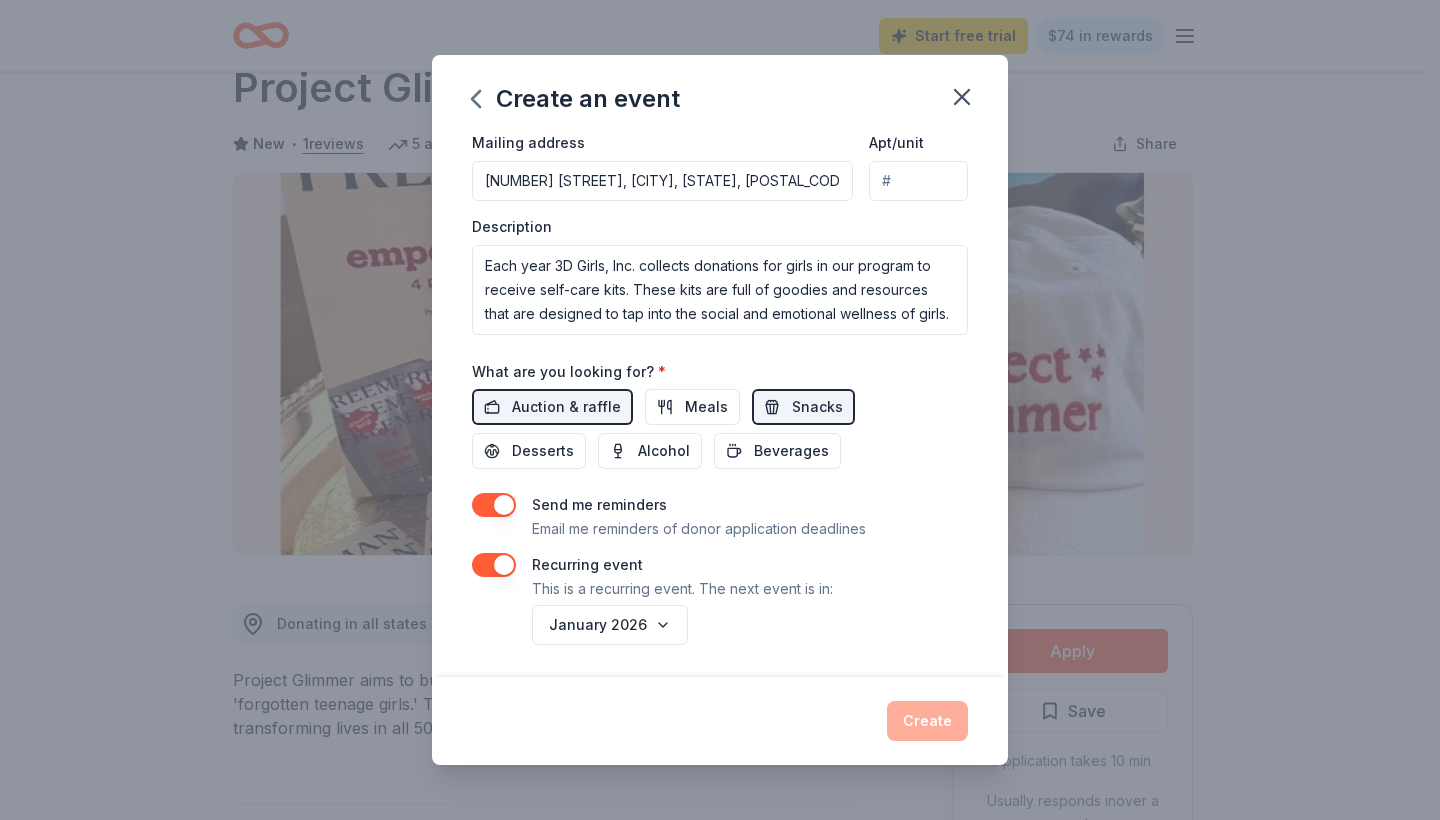 click on "Create" at bounding box center [720, 721] 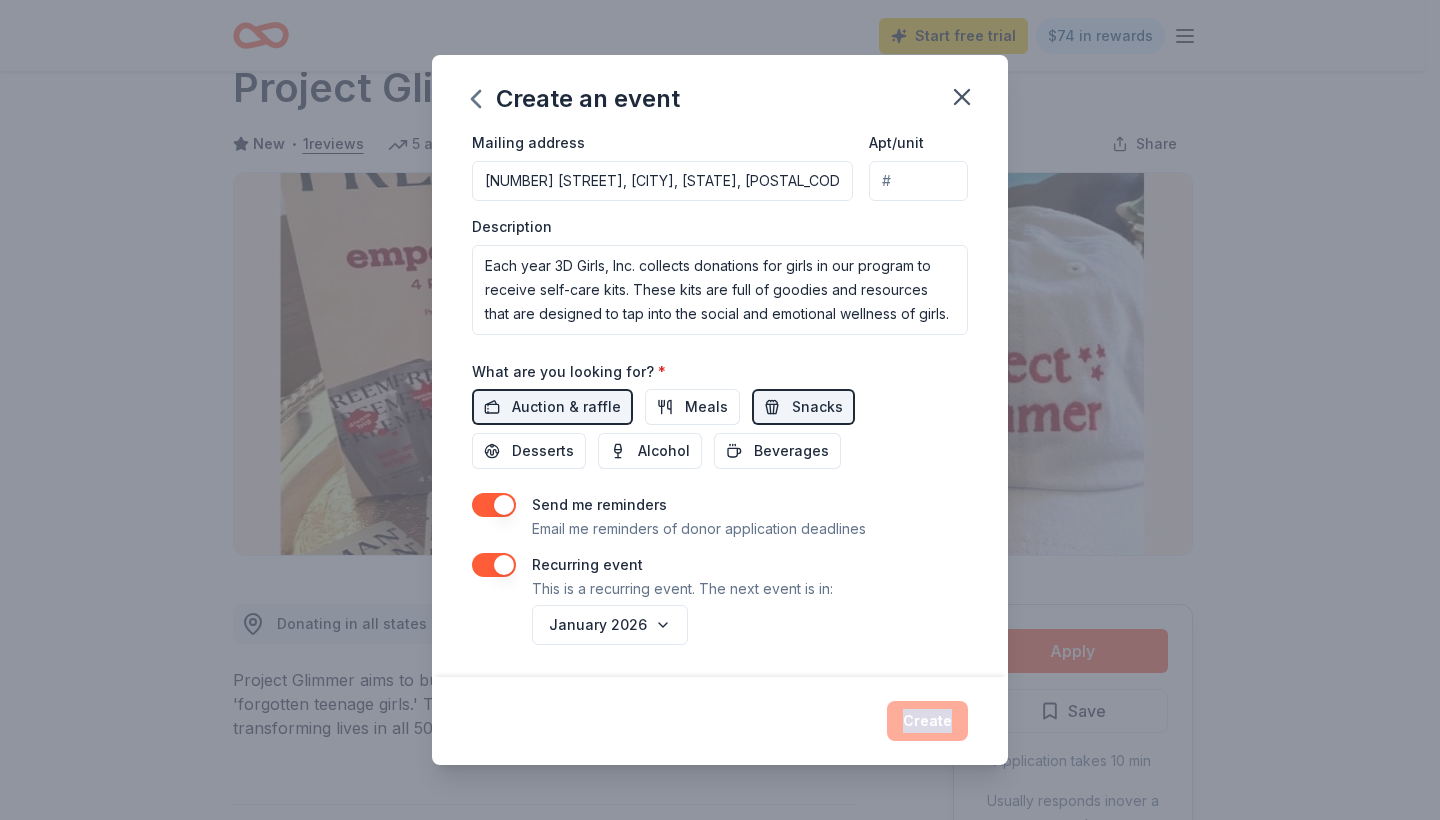 click on "Create" at bounding box center [720, 721] 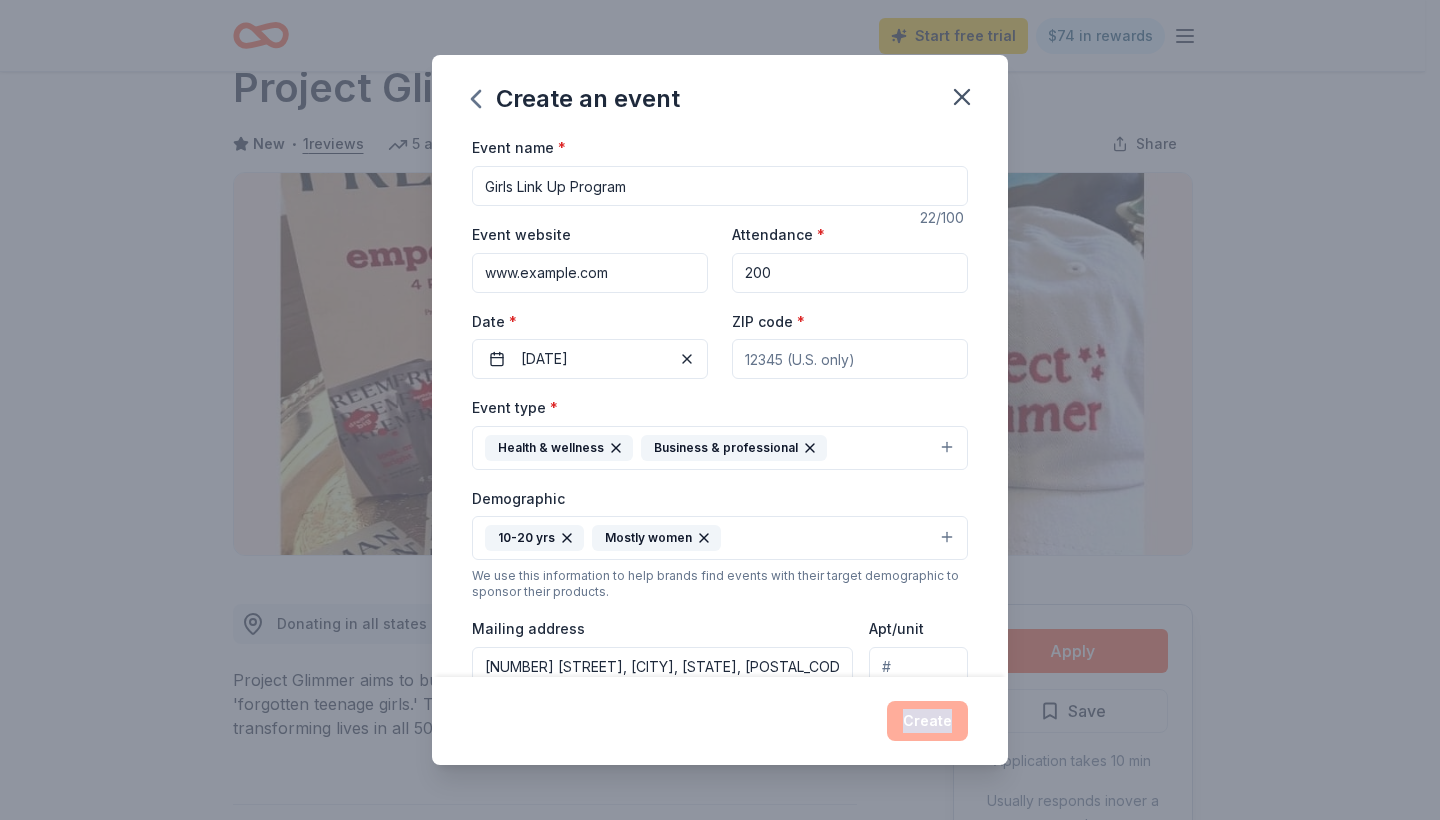 scroll, scrollTop: 0, scrollLeft: 0, axis: both 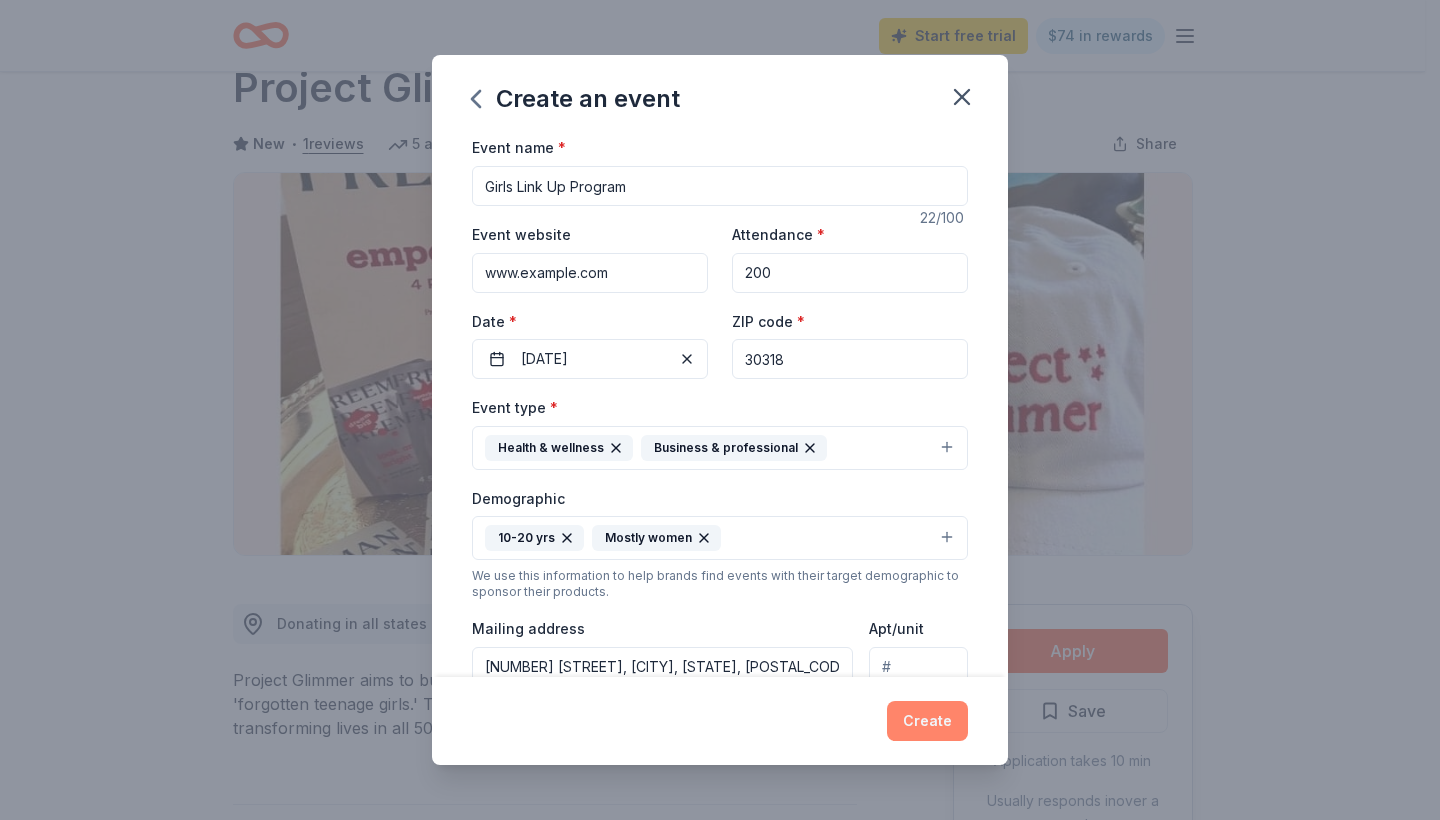 type on "30318" 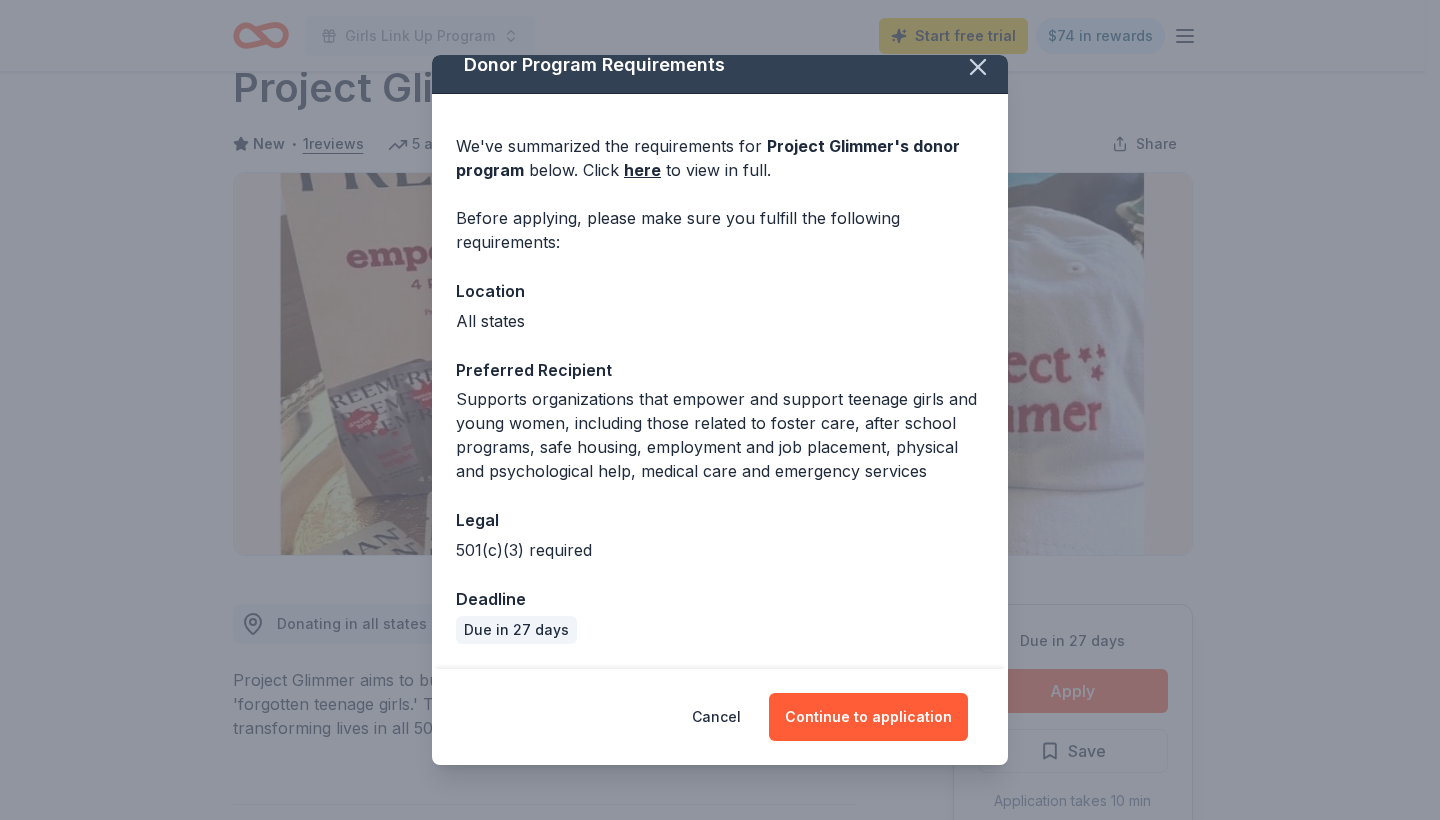 scroll, scrollTop: 40, scrollLeft: 0, axis: vertical 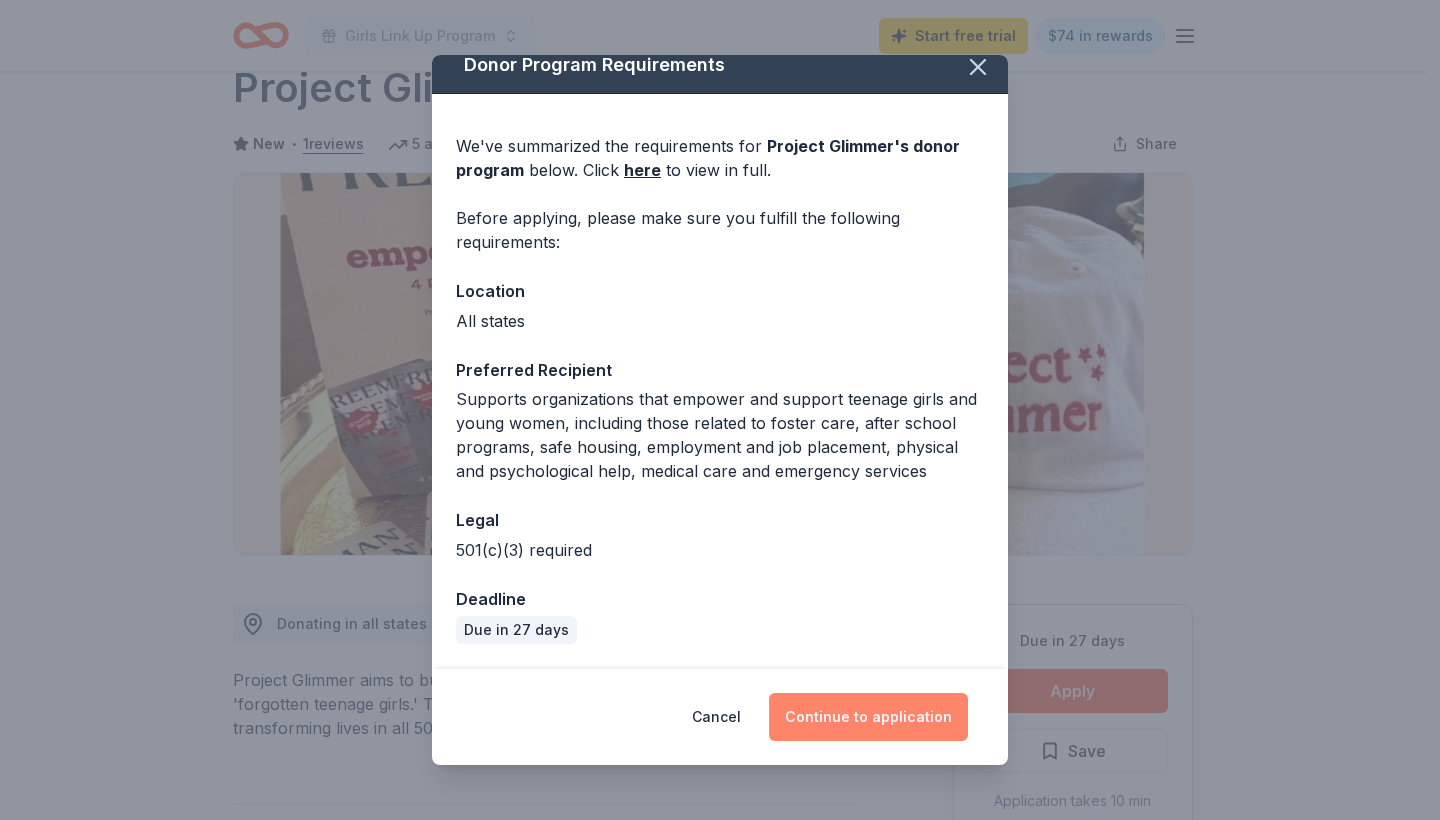click on "Continue to application" at bounding box center [868, 717] 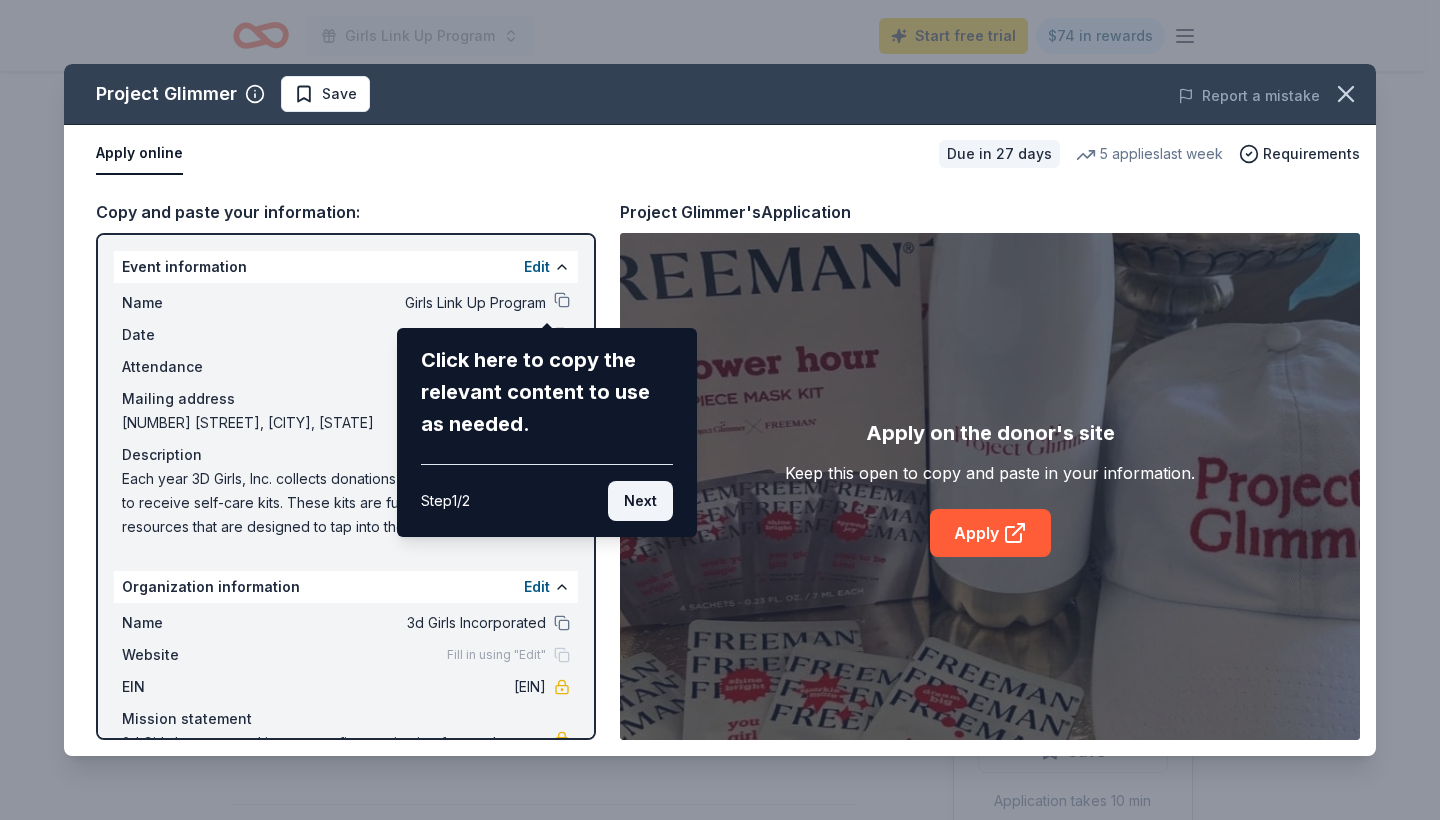 click on "Next" at bounding box center [640, 501] 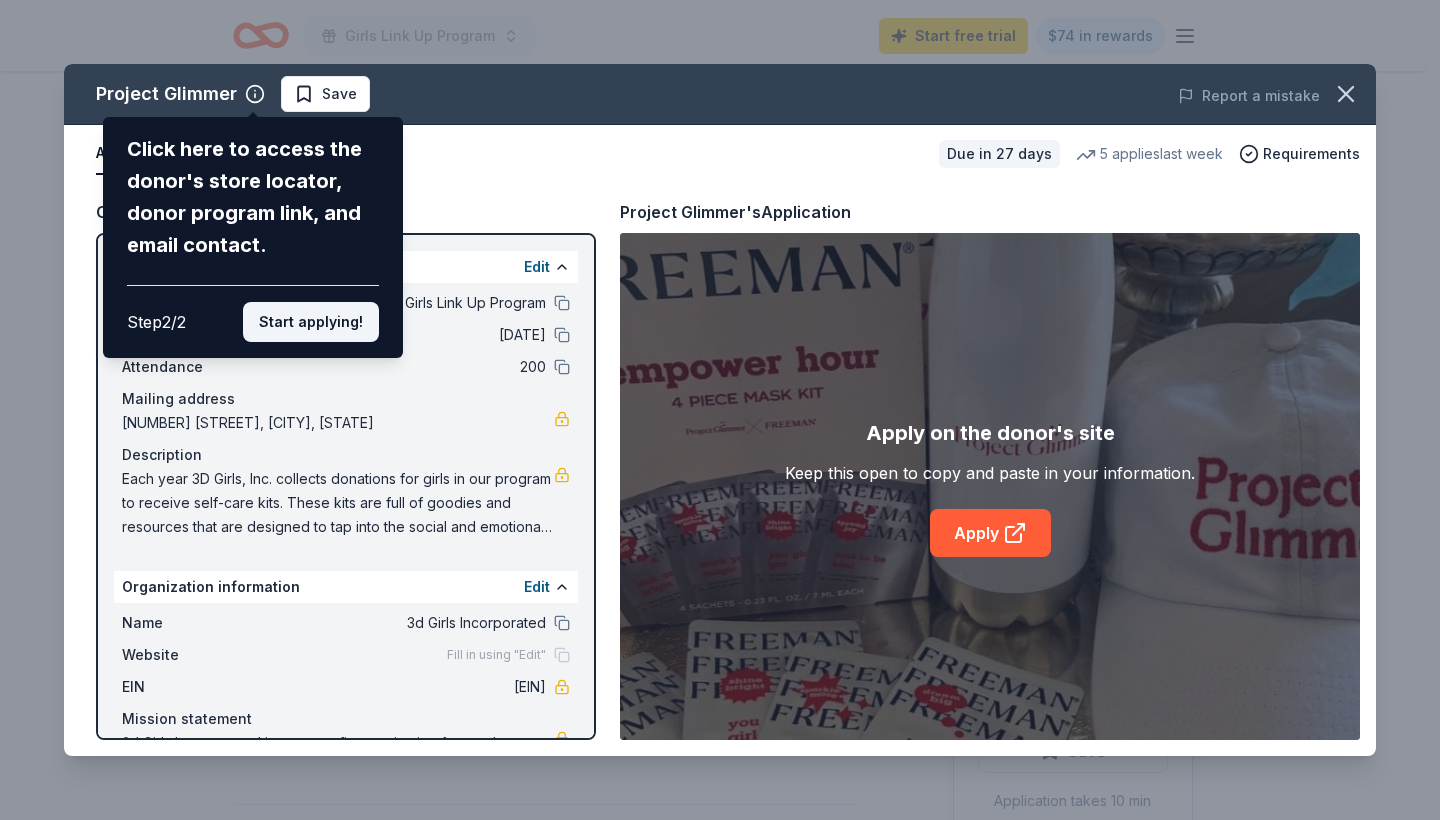 click on "Start applying!" at bounding box center [311, 322] 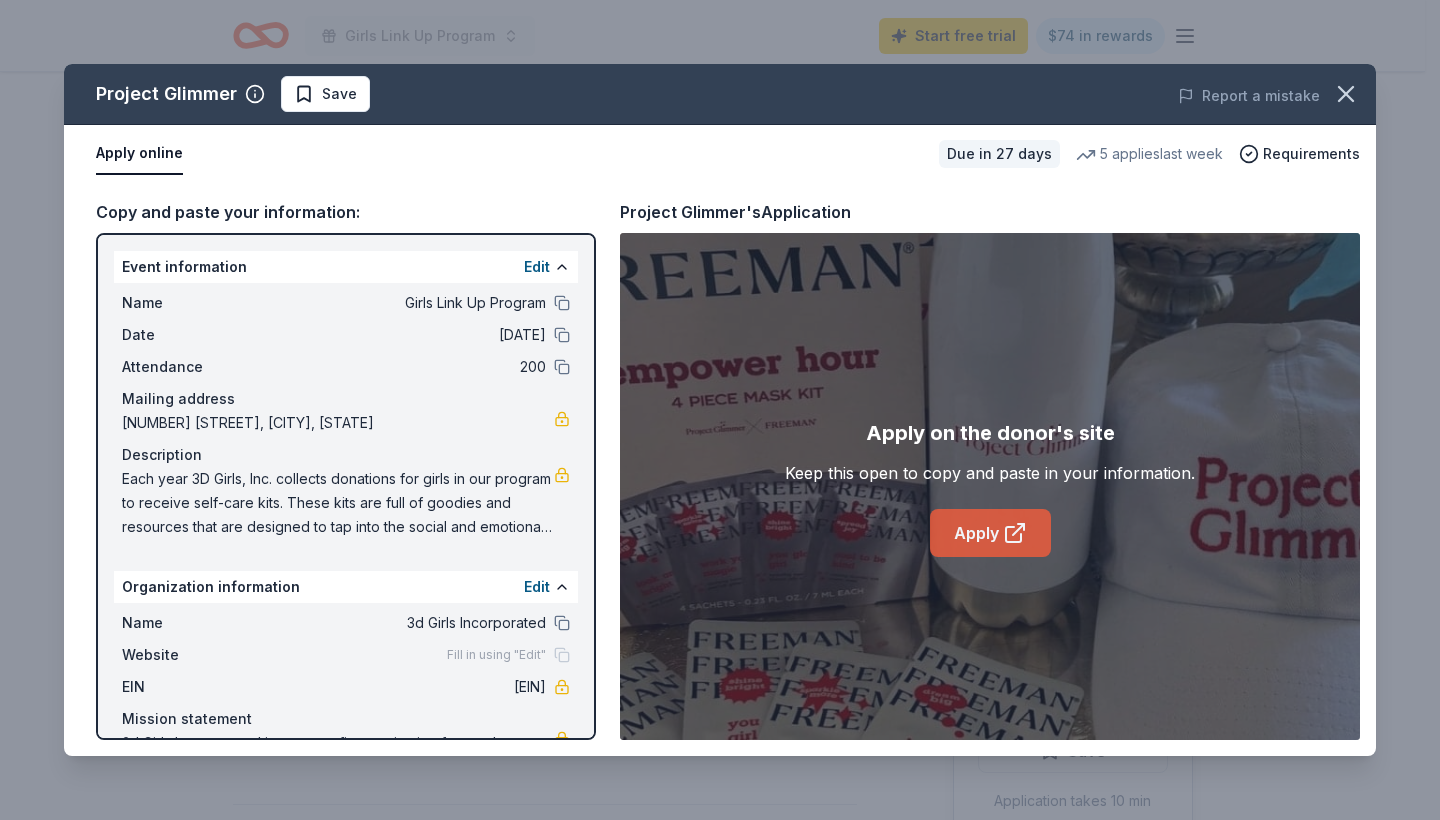 click on "Apply" at bounding box center (990, 533) 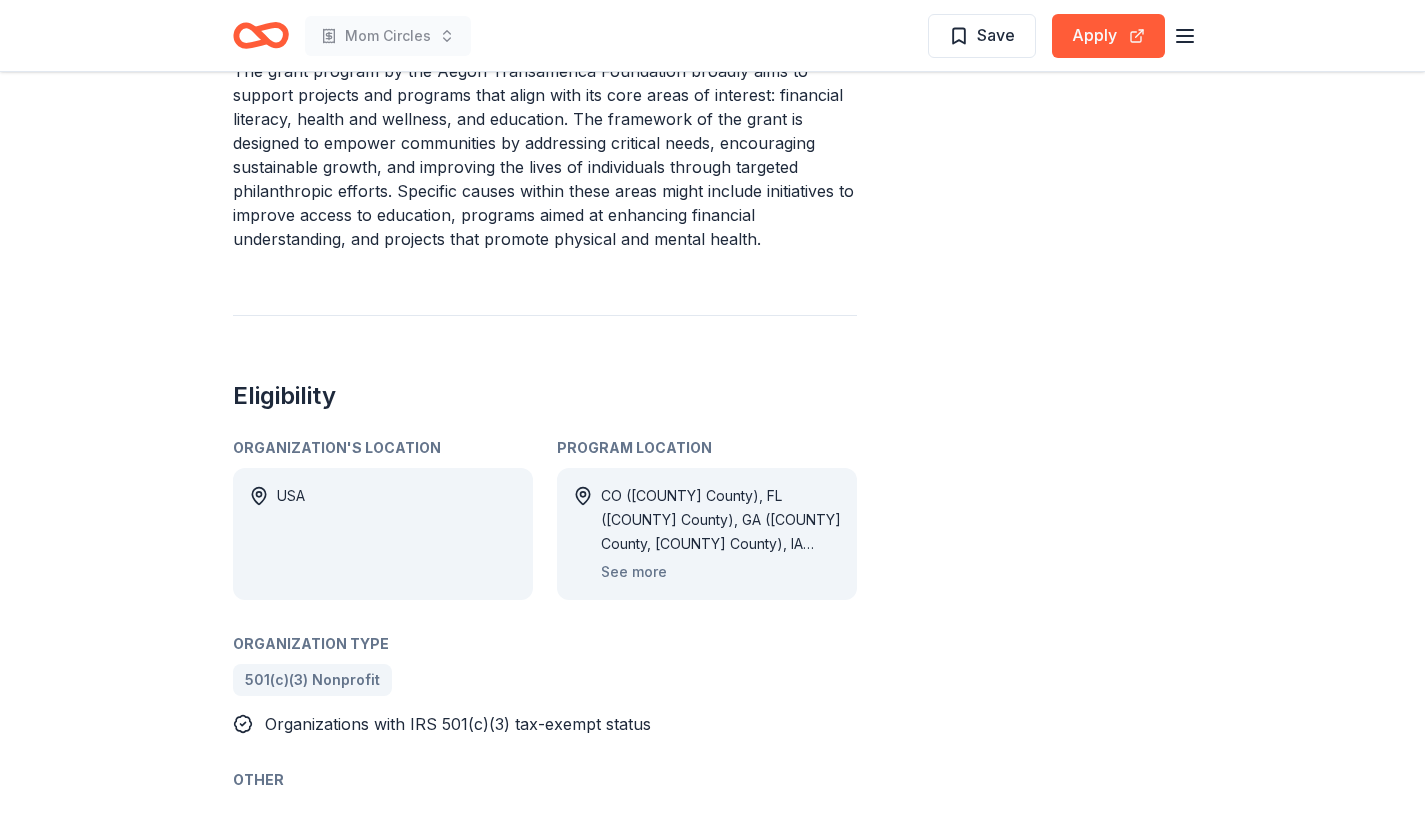 scroll, scrollTop: 1012, scrollLeft: 0, axis: vertical 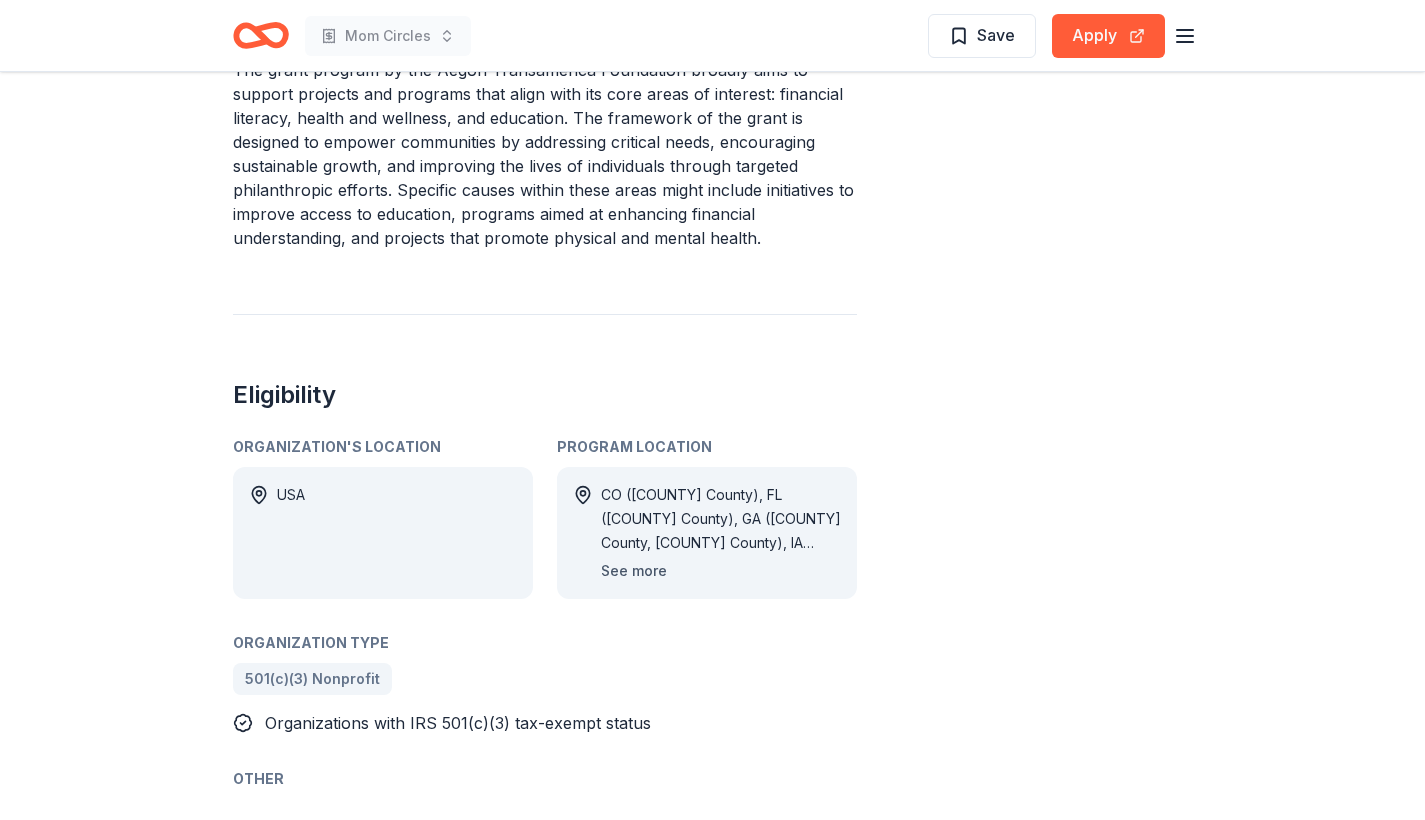 click on "See more" at bounding box center (634, 571) 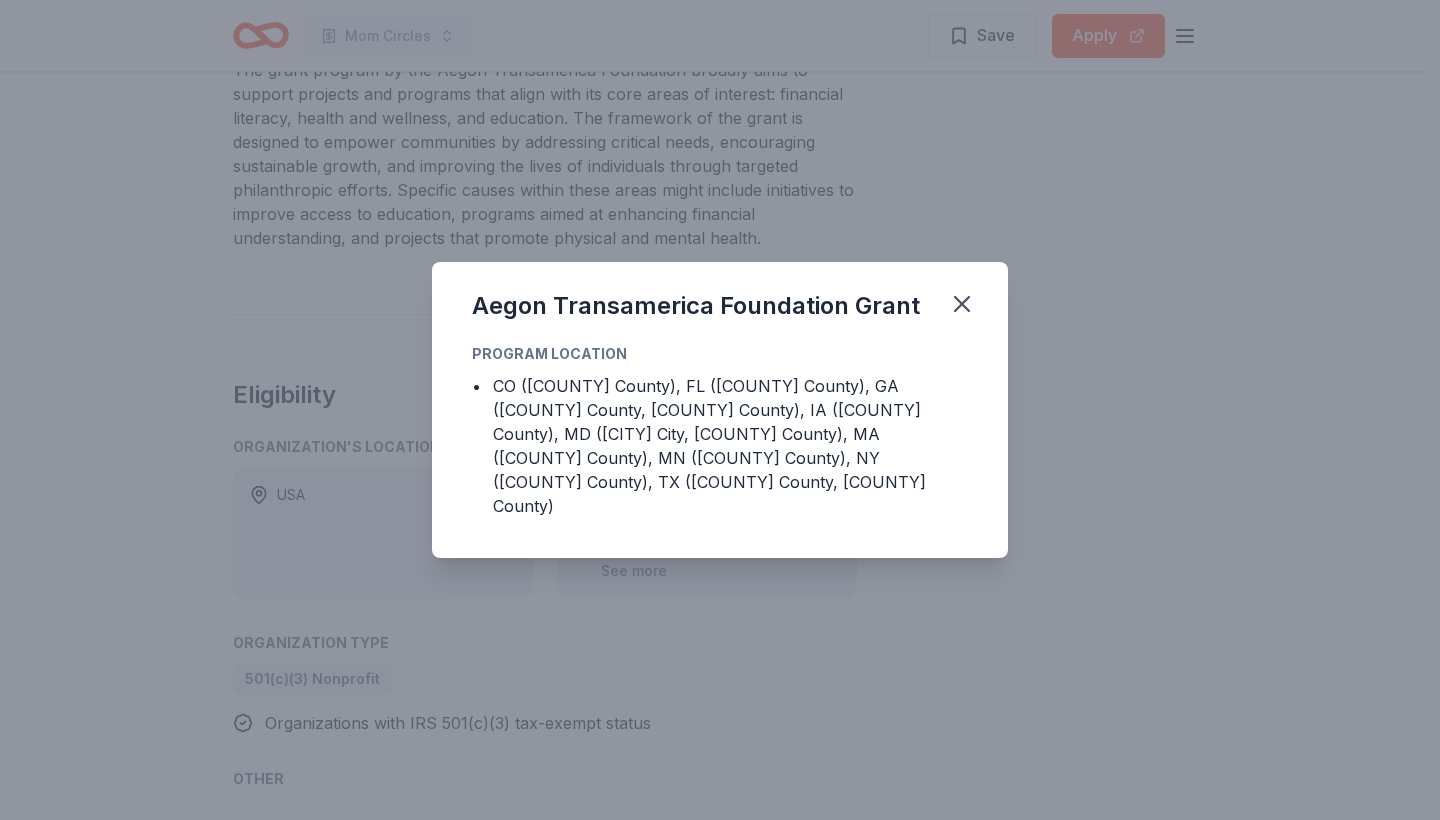 click on "Aegon Transamerica Foundation Grant Program Location • CO ([COUNTY] County), FL ([COUNTY] County), GA ([COUNTY] County, [COUNTY] County), IA ([COUNTY] County), MD ([CITY] City, [COUNTY] County), MA ([COUNTY] County), MN ([COUNTY] County), NY ([COUNTY] County), TX ([COUNTY] County, [COUNTY] County)" at bounding box center [720, 410] 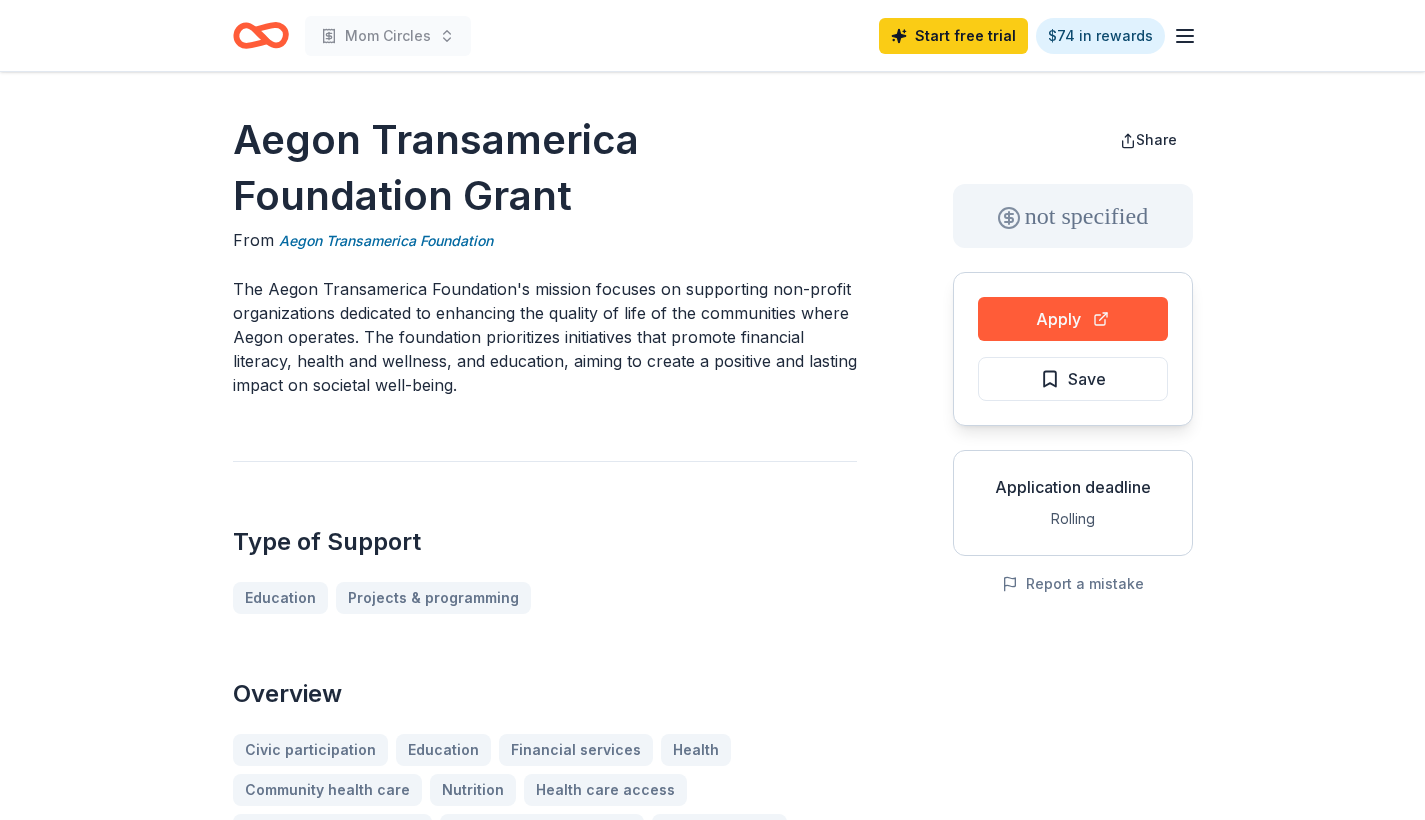 scroll, scrollTop: 0, scrollLeft: 0, axis: both 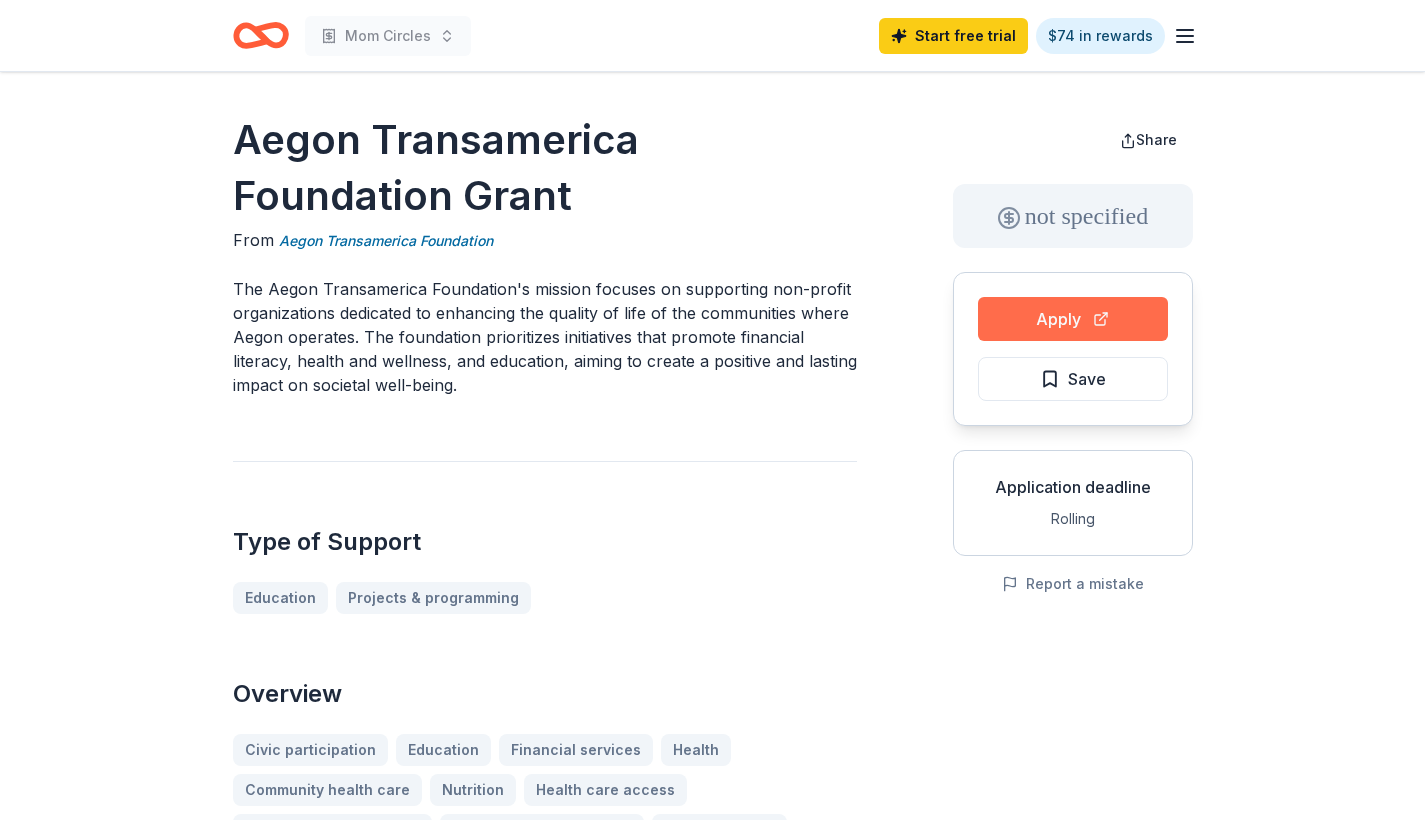 click on "Apply" at bounding box center [1073, 319] 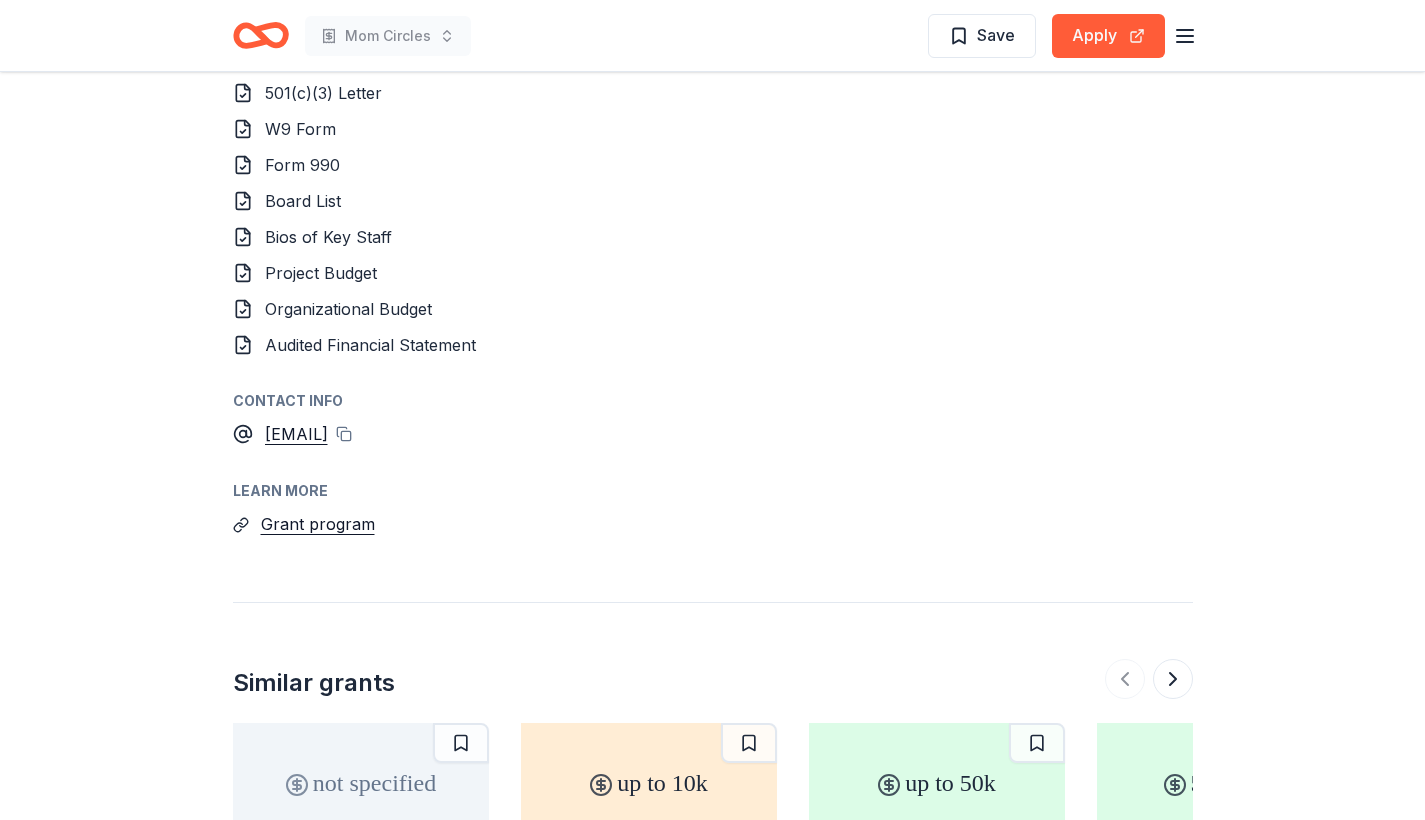 scroll, scrollTop: 2593, scrollLeft: 0, axis: vertical 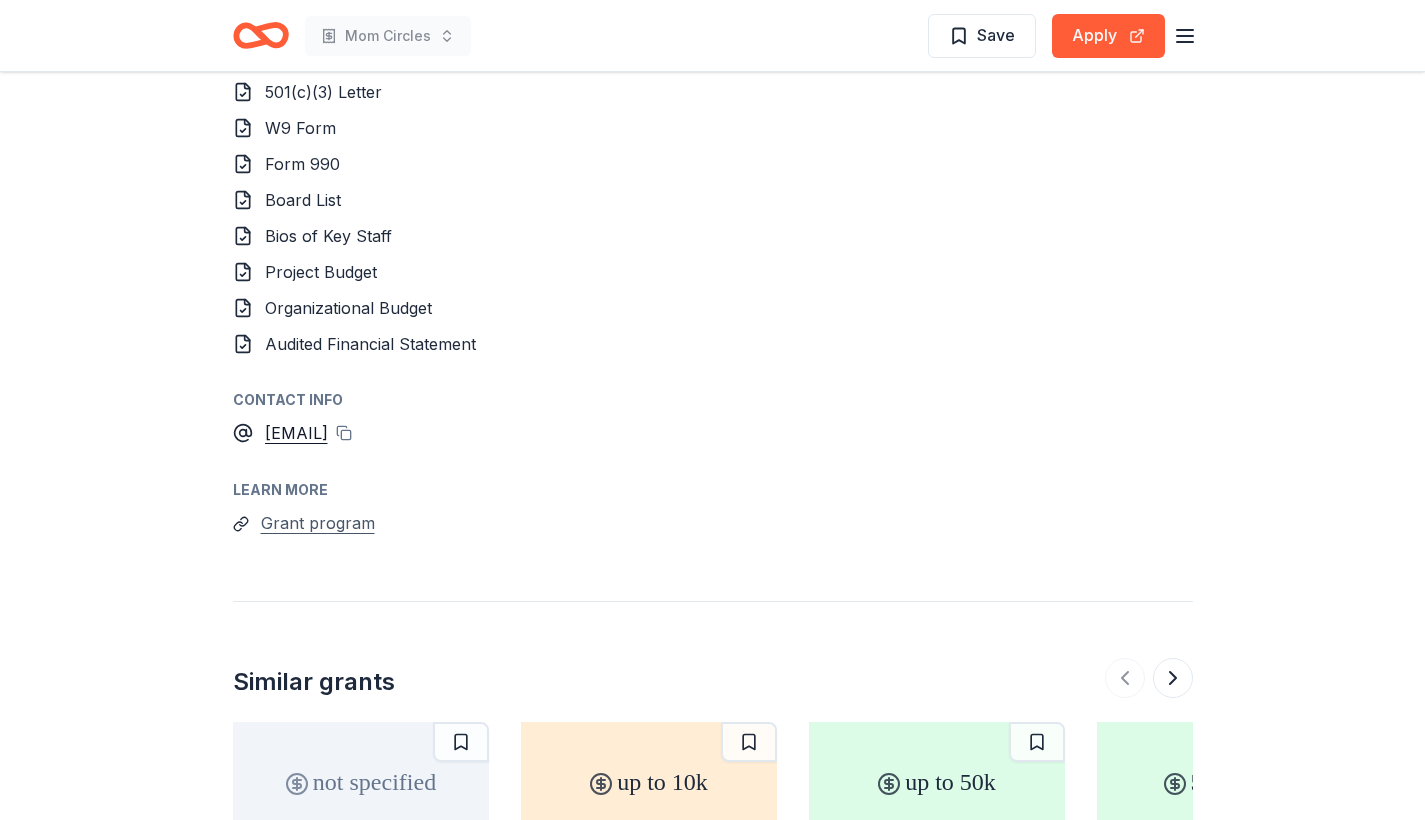 click on "Grant program" at bounding box center (318, 523) 